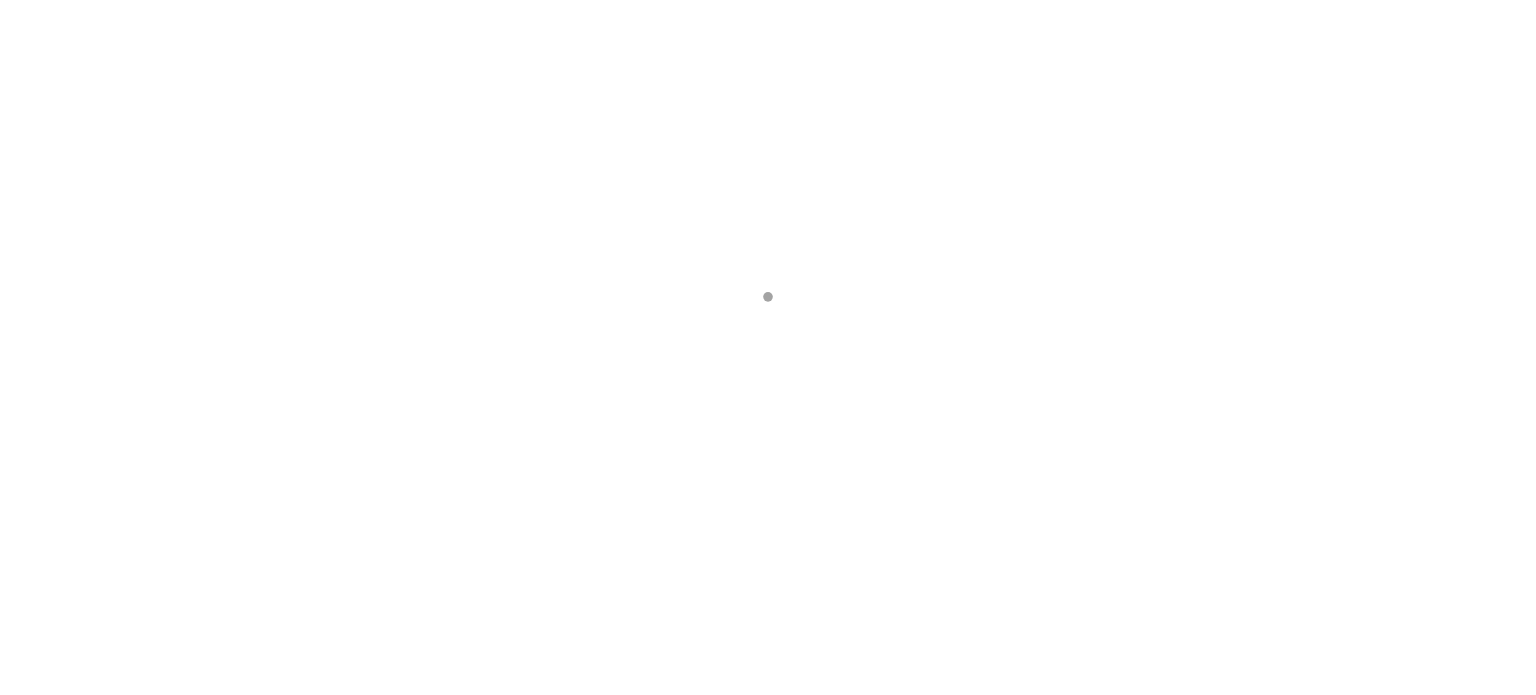 scroll, scrollTop: 0, scrollLeft: 0, axis: both 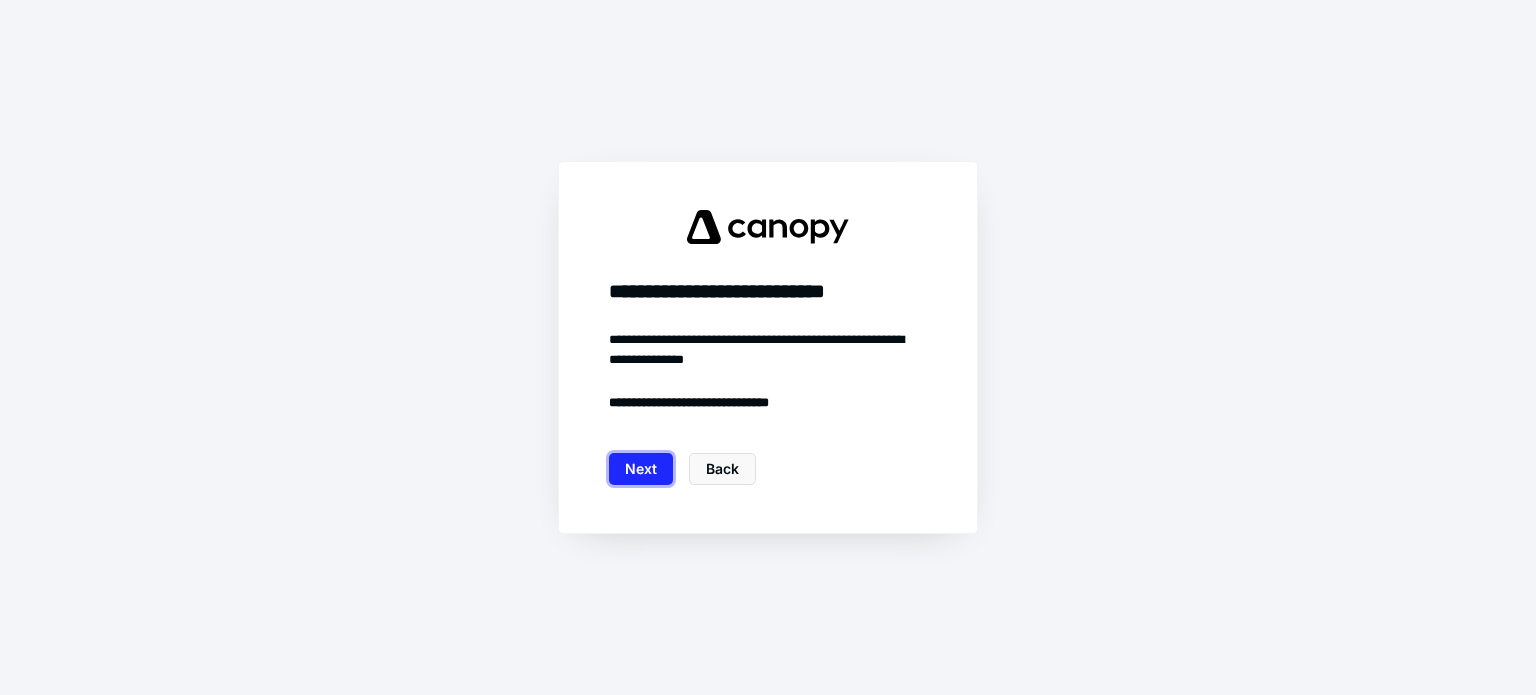 click on "Next" at bounding box center (641, 469) 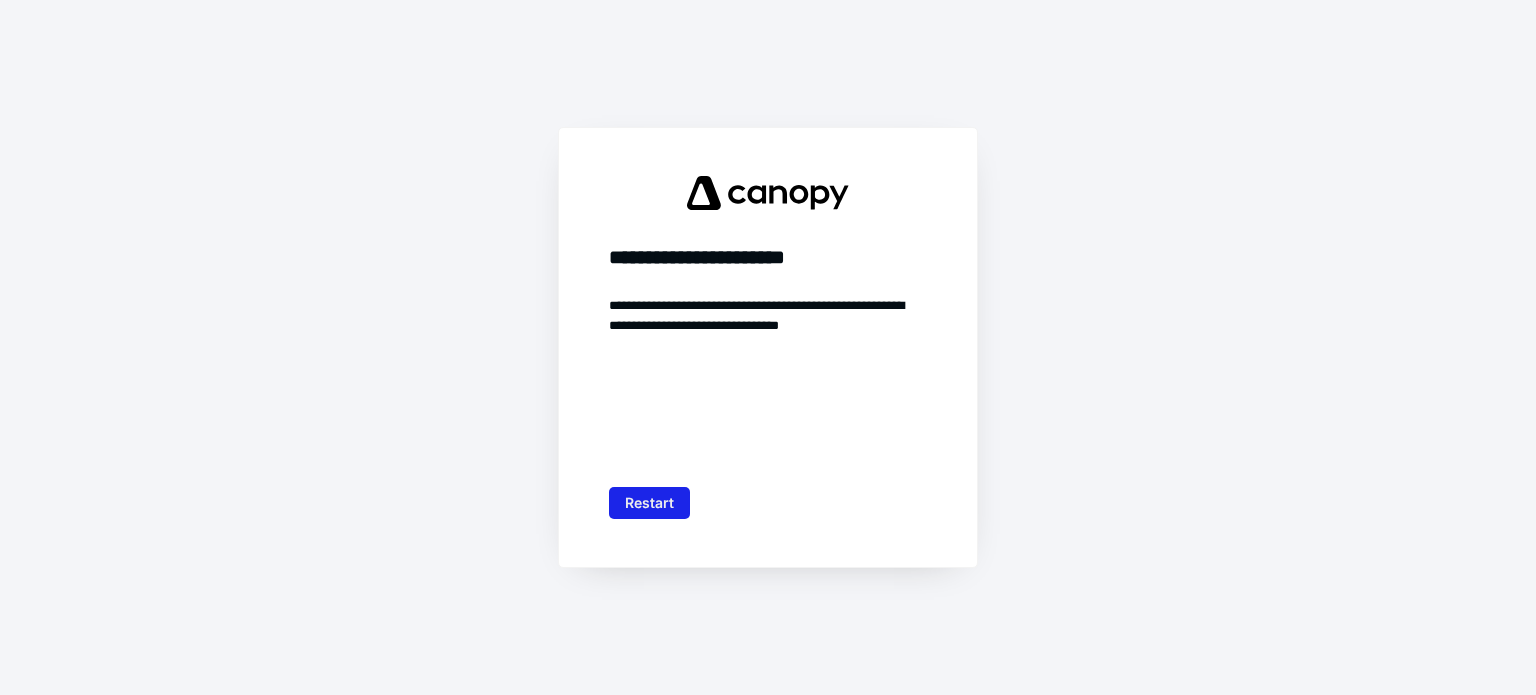 click on "Restart" at bounding box center [649, 503] 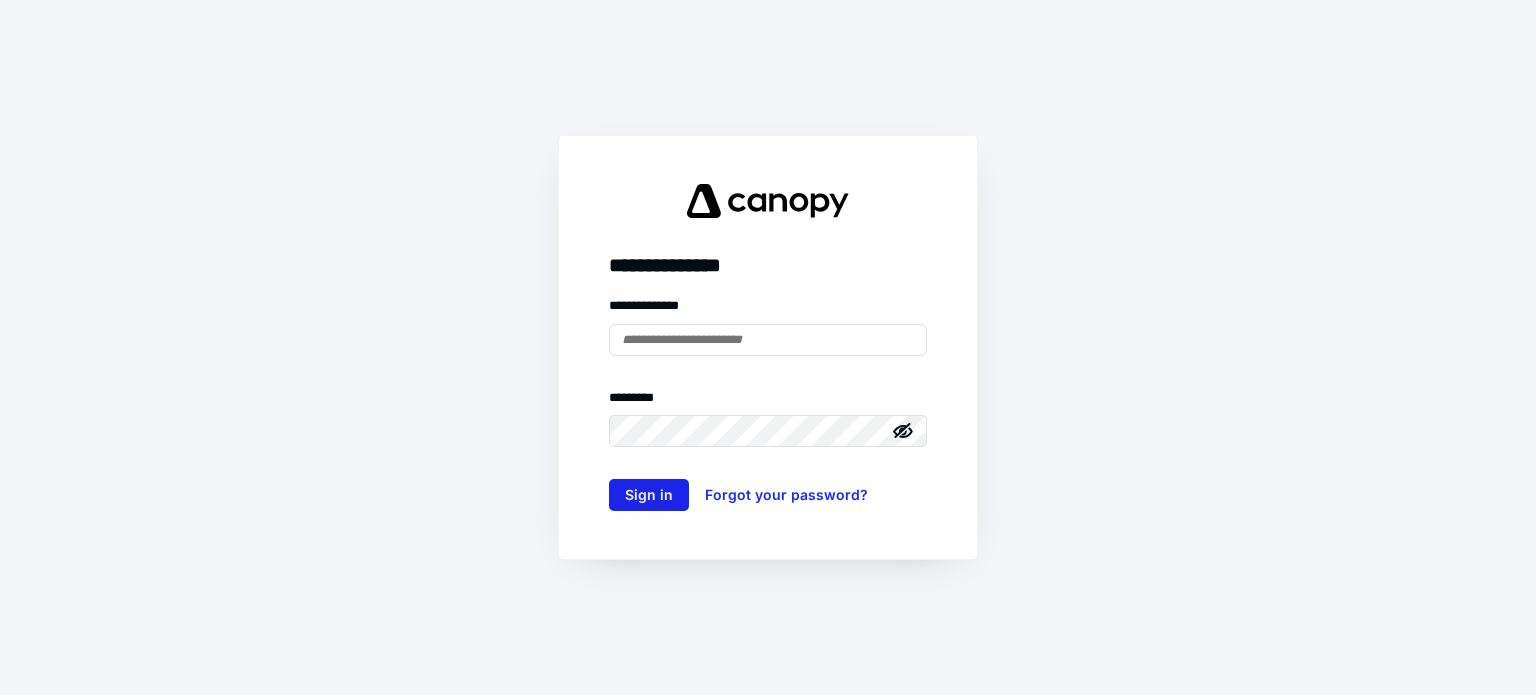 type on "**********" 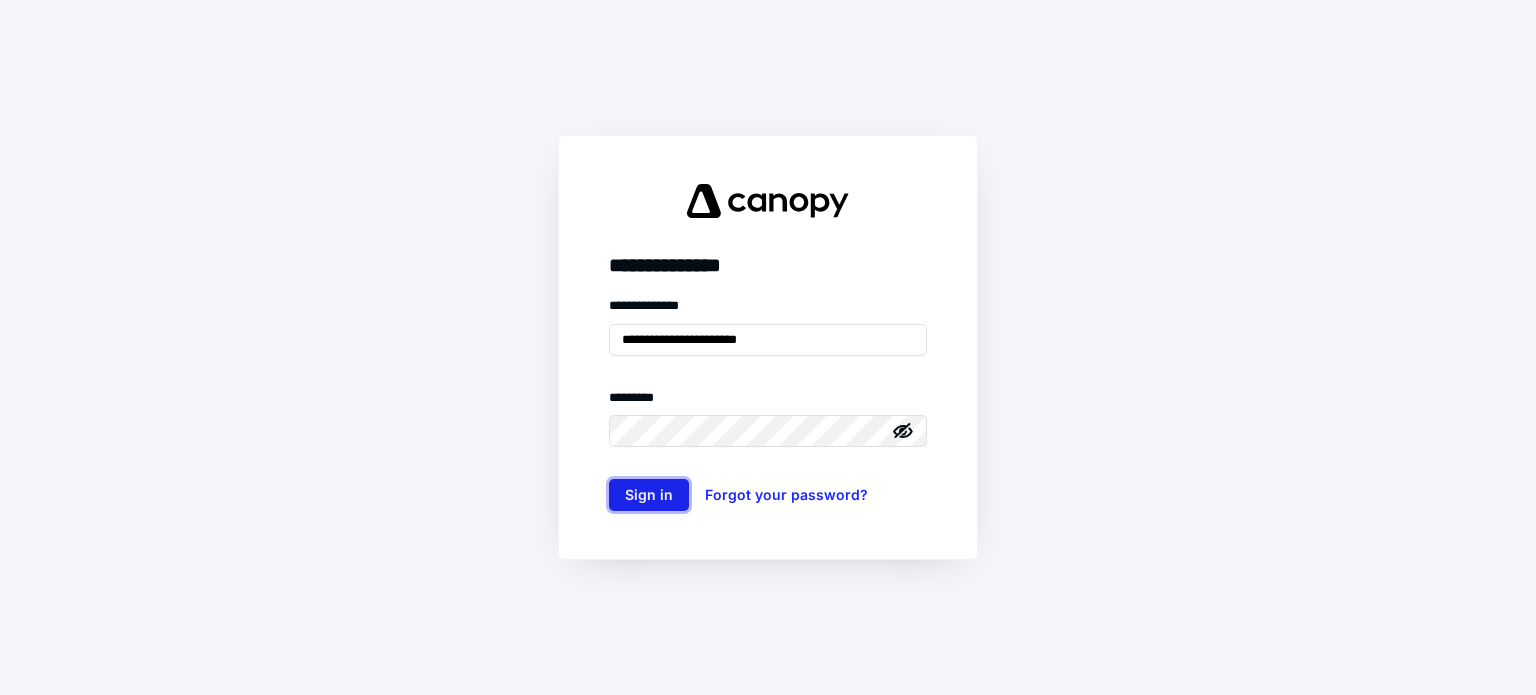 click on "Sign in" at bounding box center (649, 495) 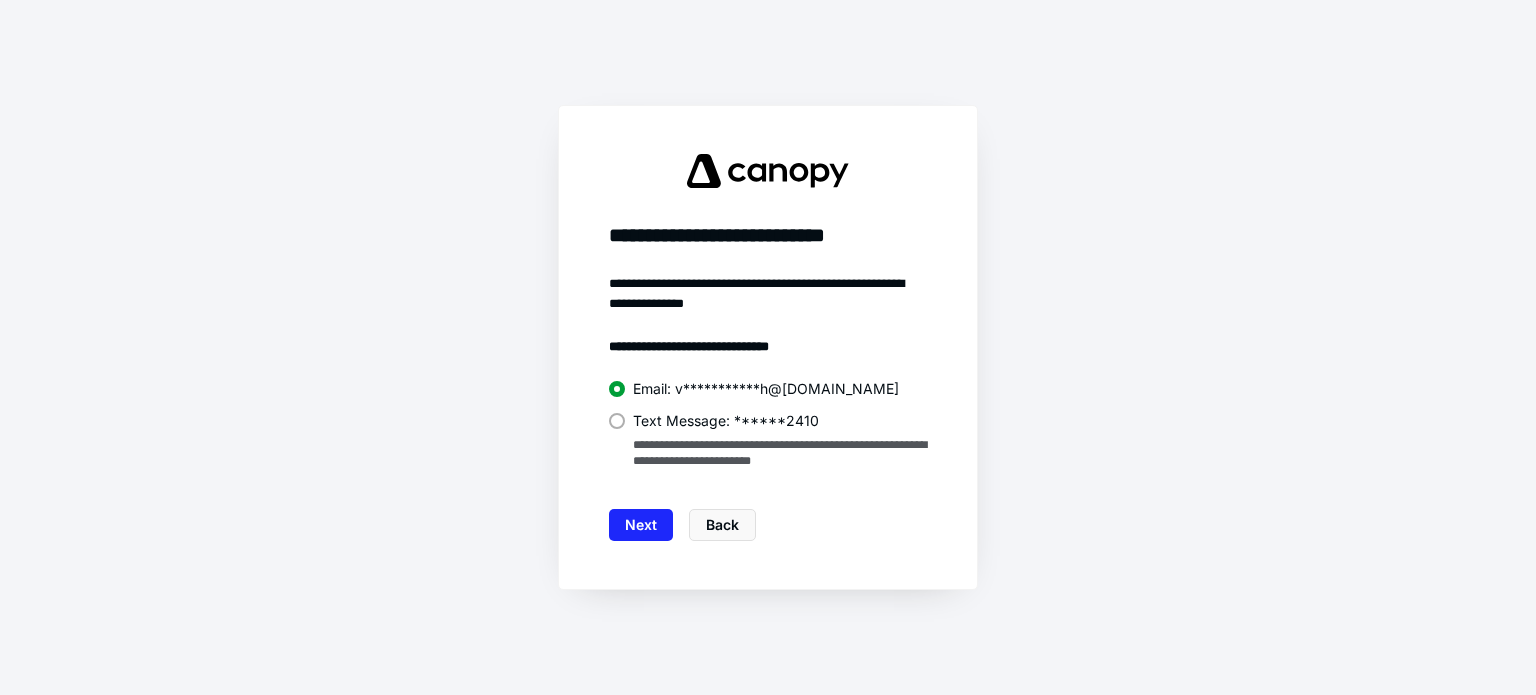 click at bounding box center [617, 421] 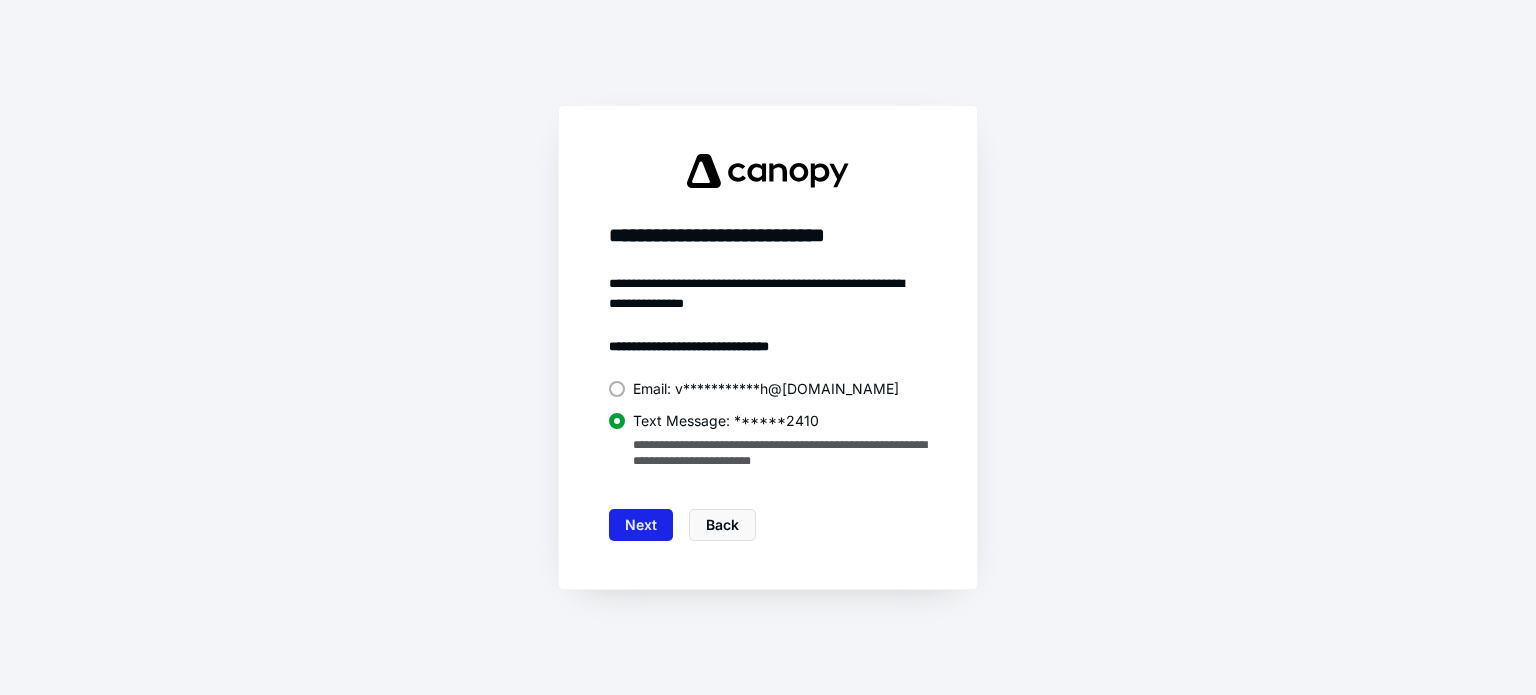 click on "Next" at bounding box center (641, 525) 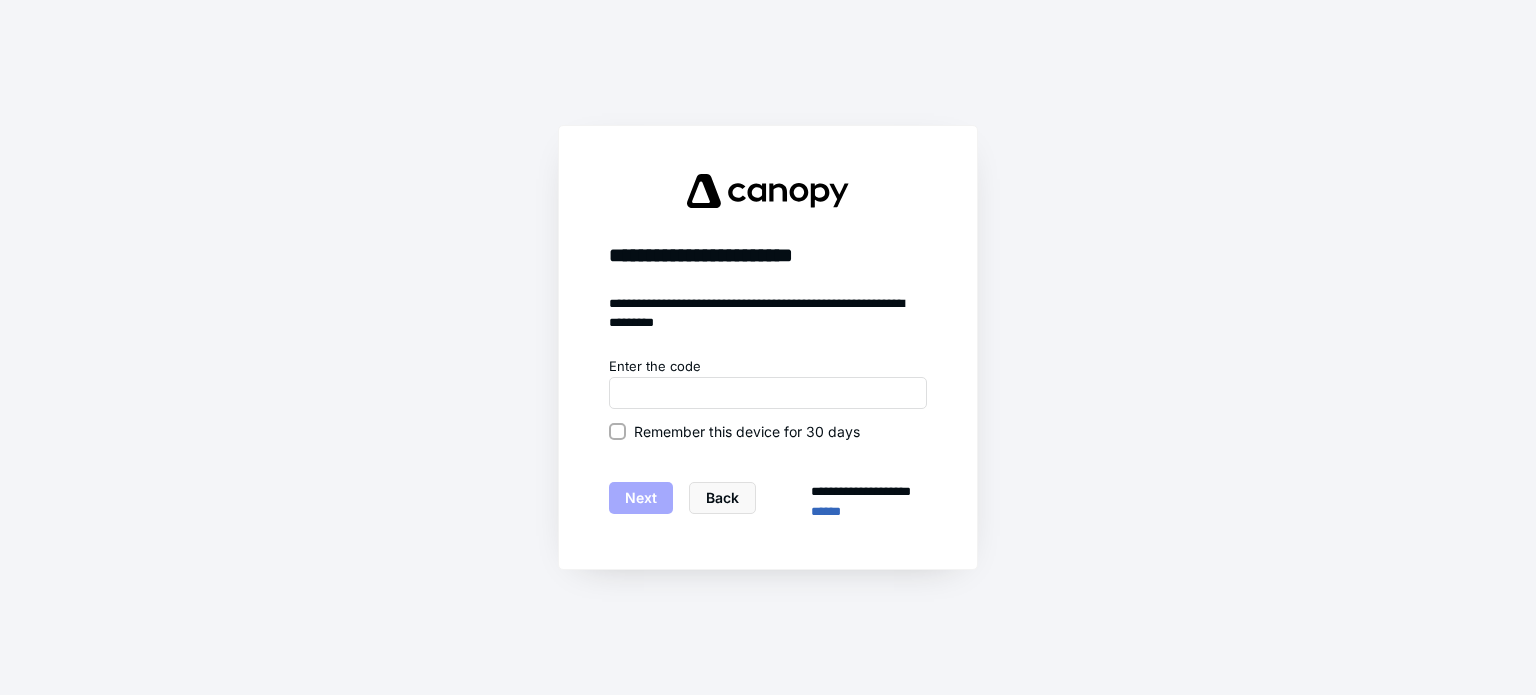 click on "Remember this device for 30 days" at bounding box center [768, 431] 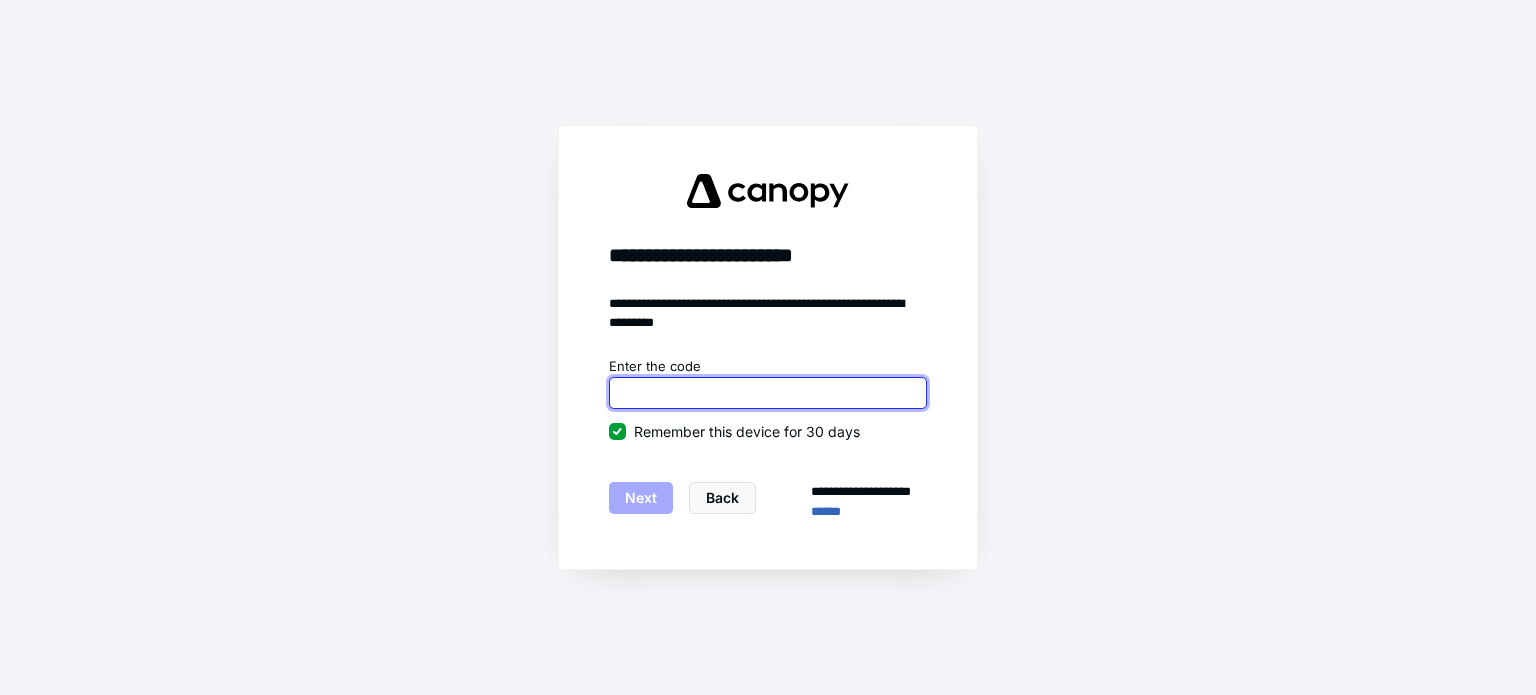 click at bounding box center [768, 393] 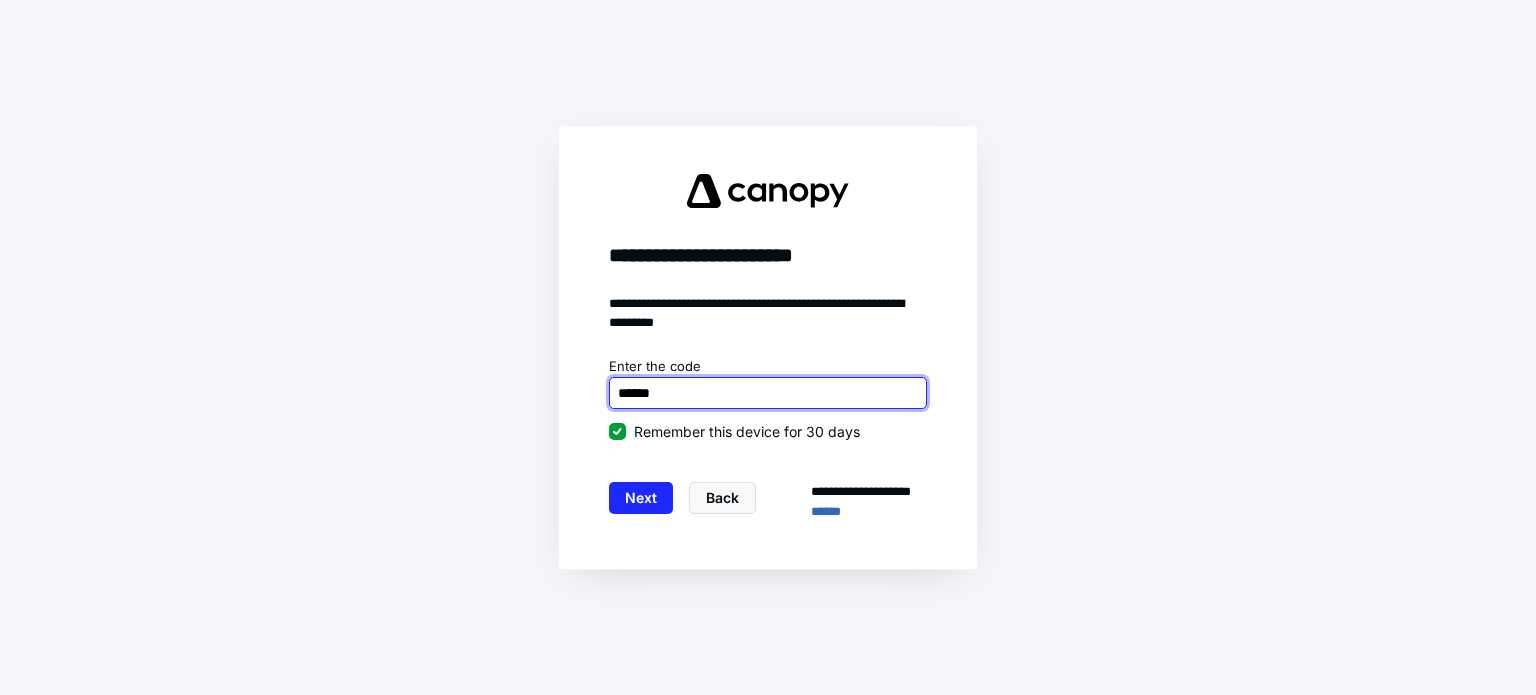 type on "******" 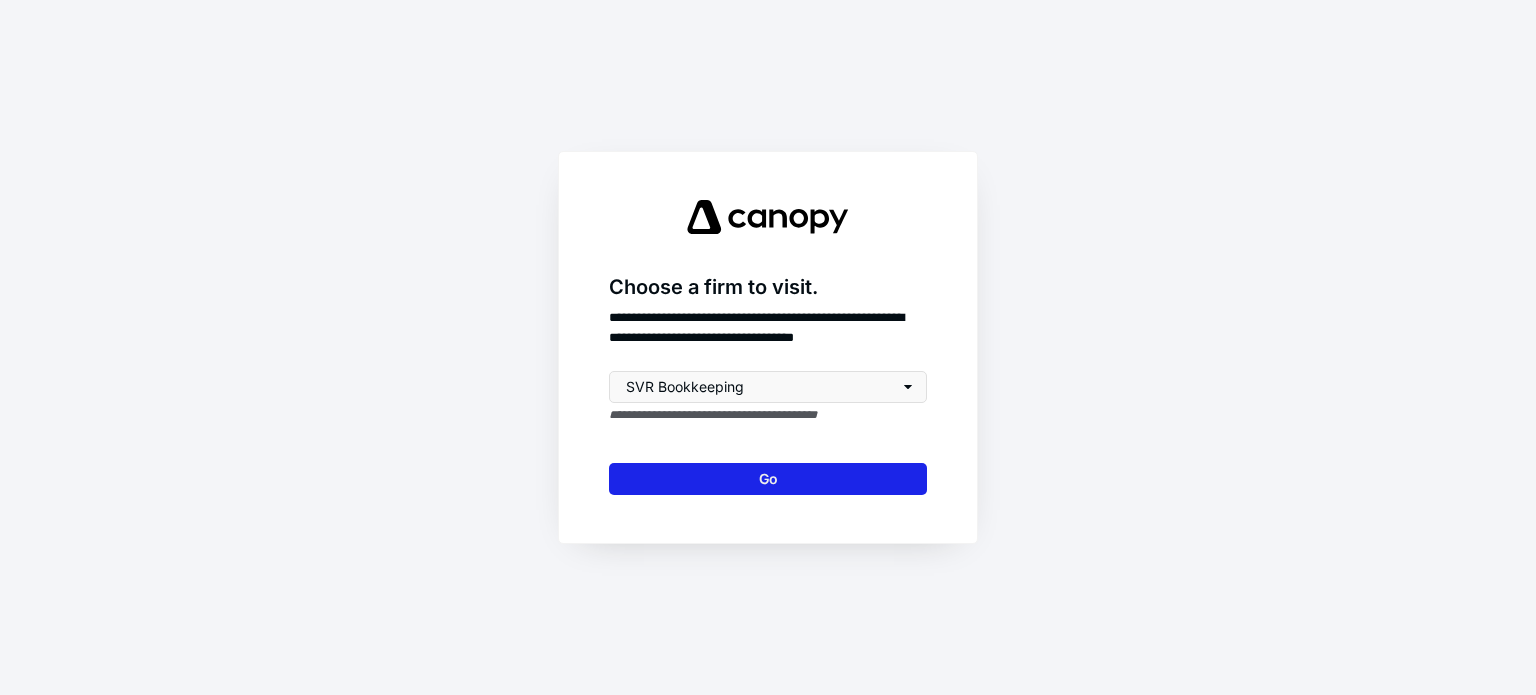 click on "Go" at bounding box center [768, 479] 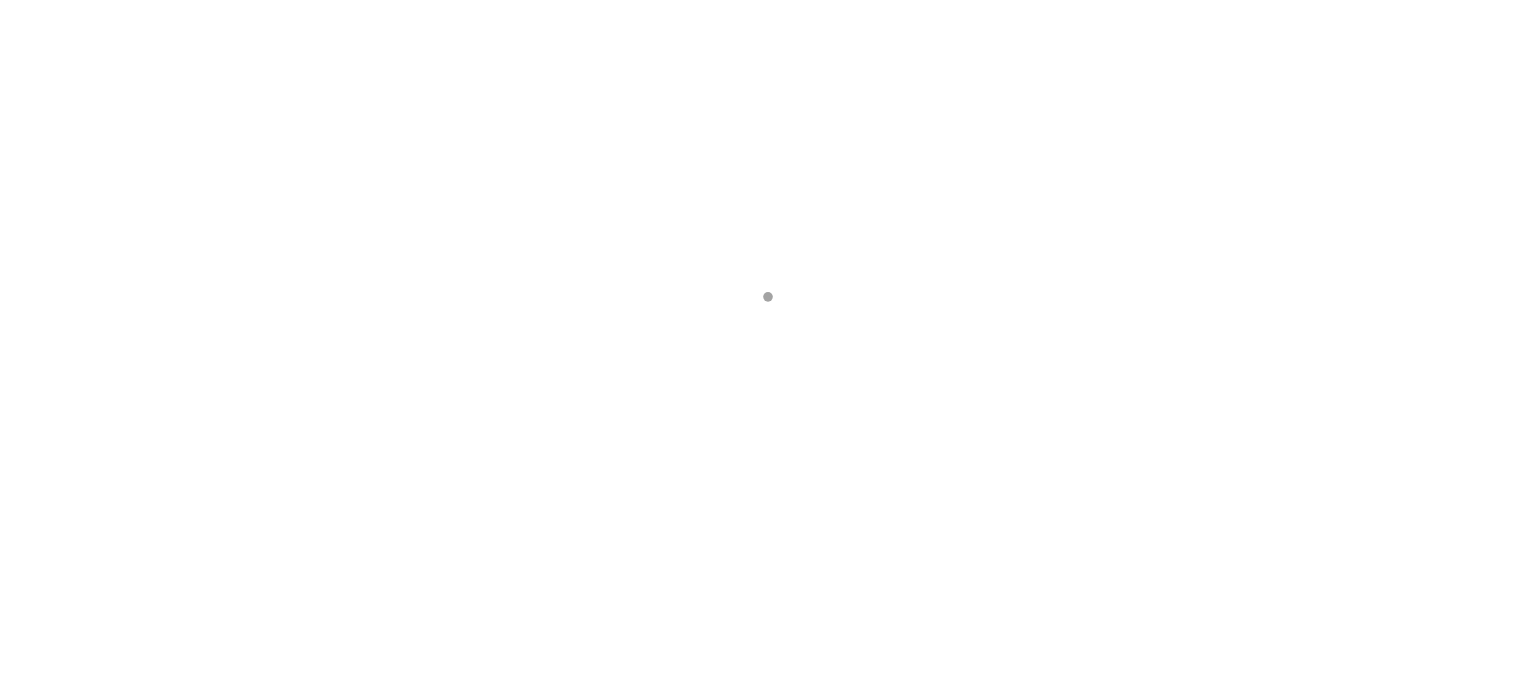 scroll, scrollTop: 0, scrollLeft: 0, axis: both 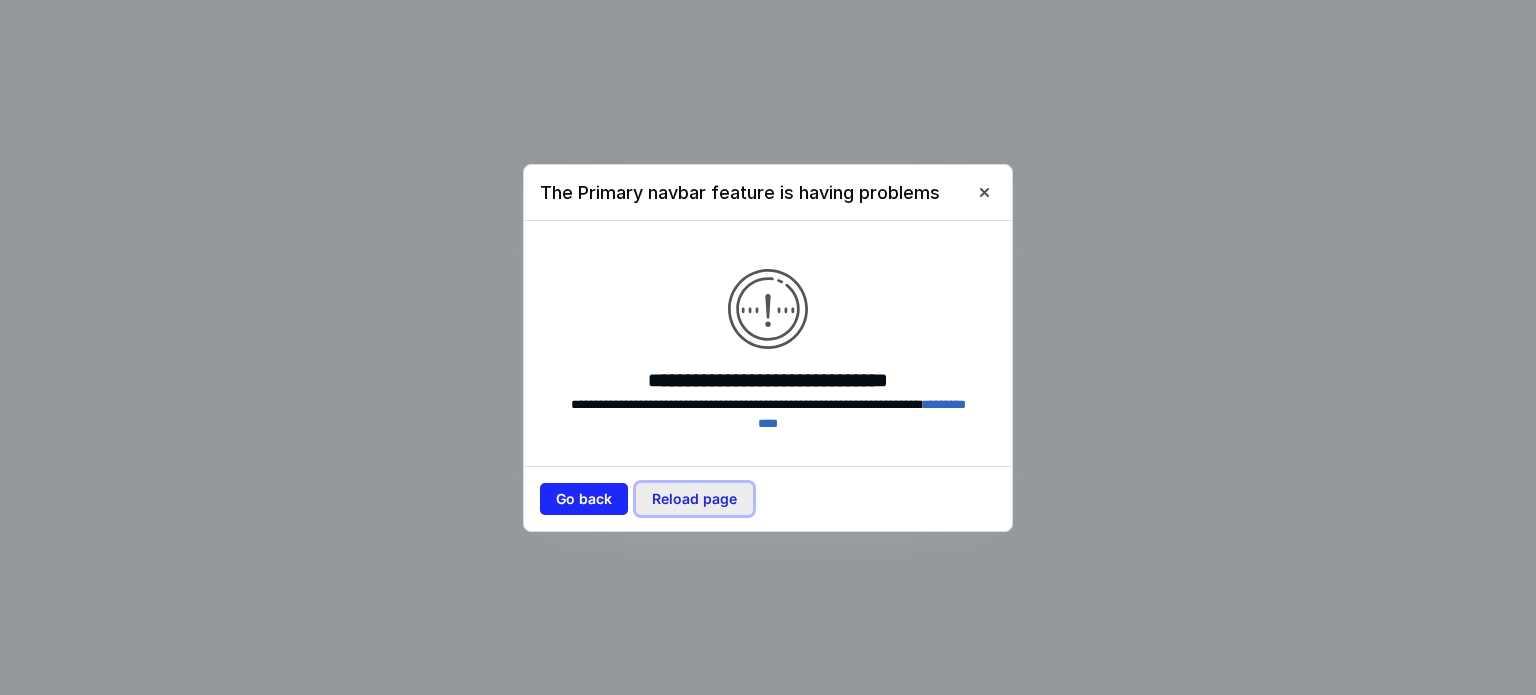 click on "Reload page" at bounding box center [694, 499] 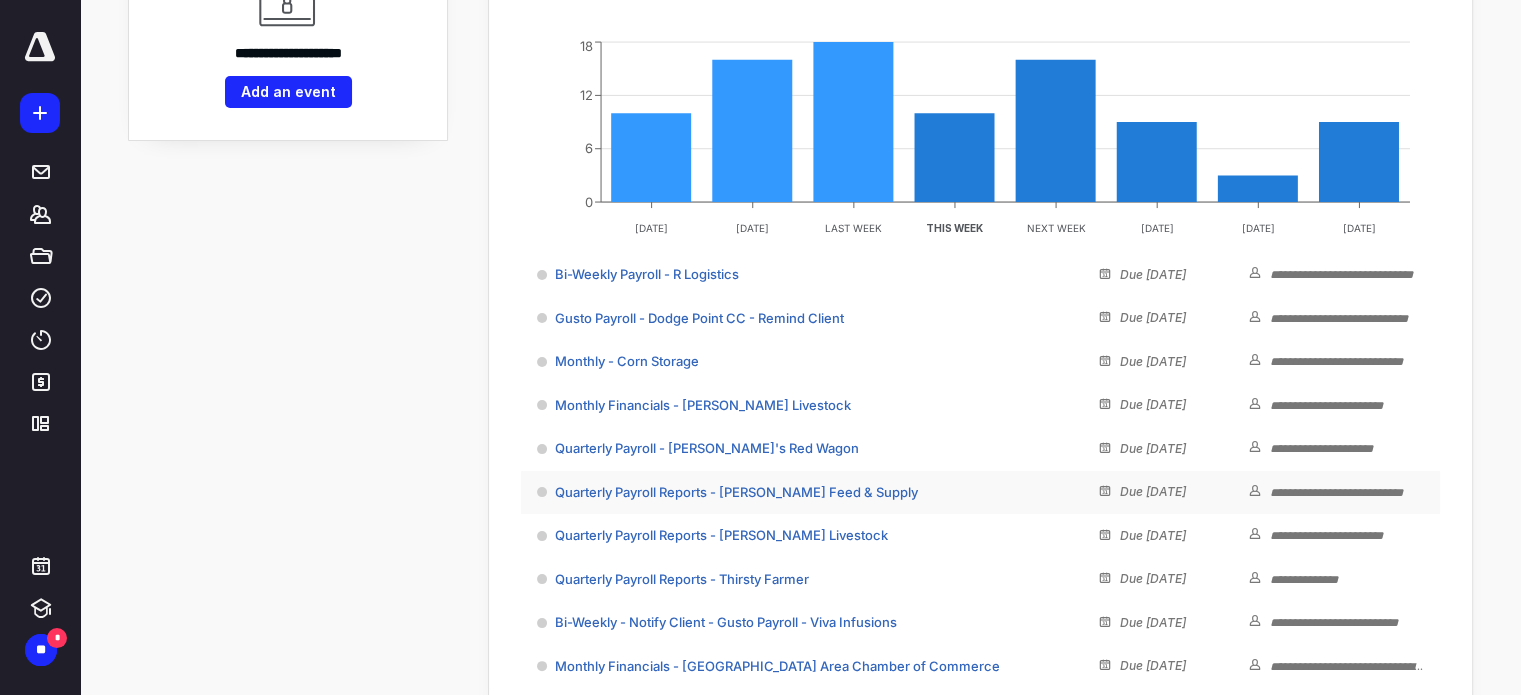 scroll, scrollTop: 300, scrollLeft: 0, axis: vertical 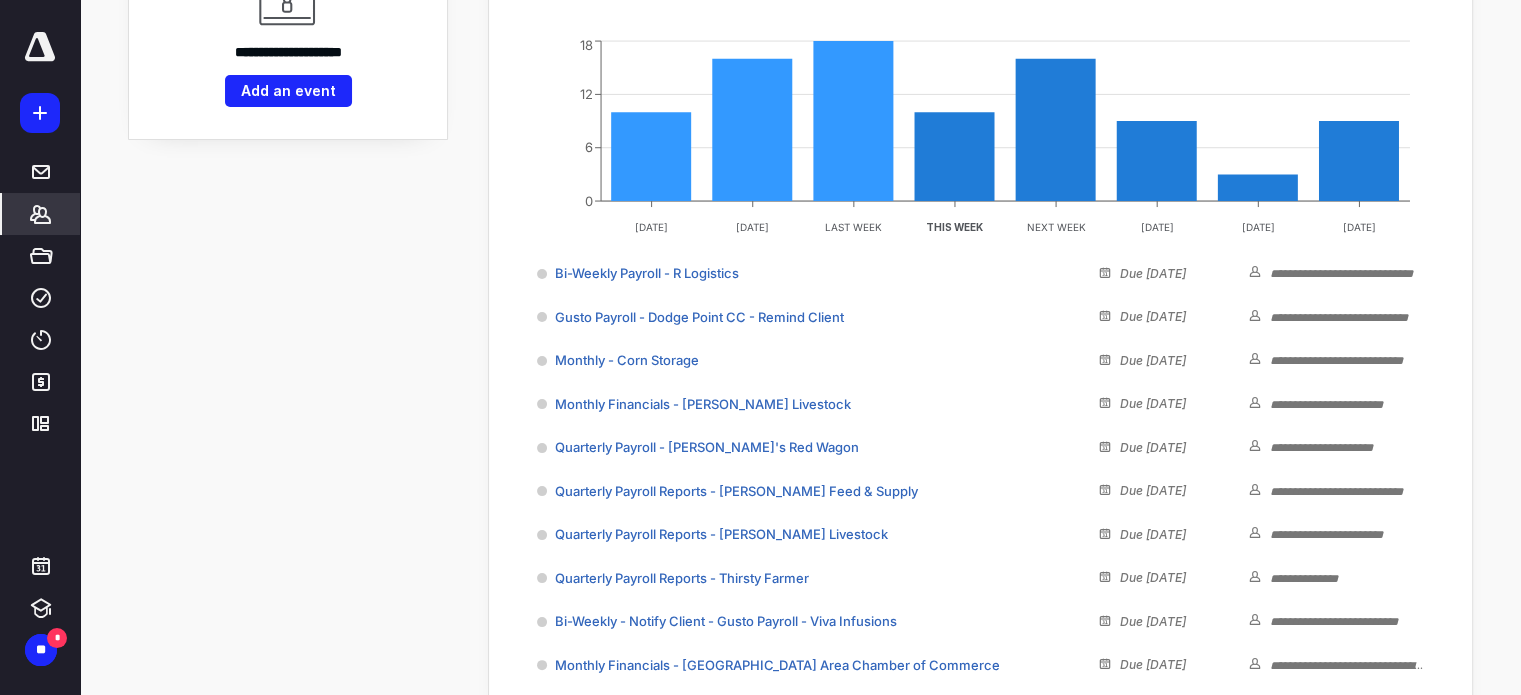 click 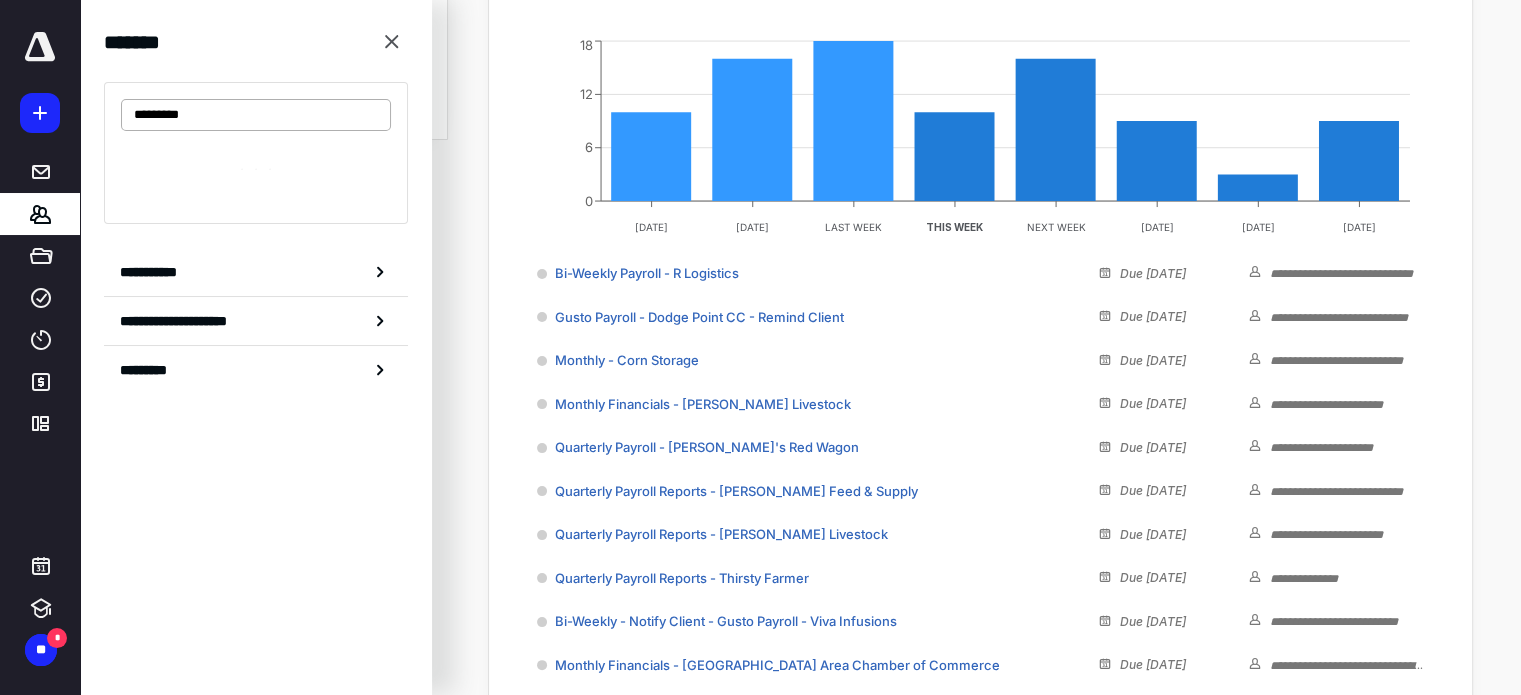 type on "*********" 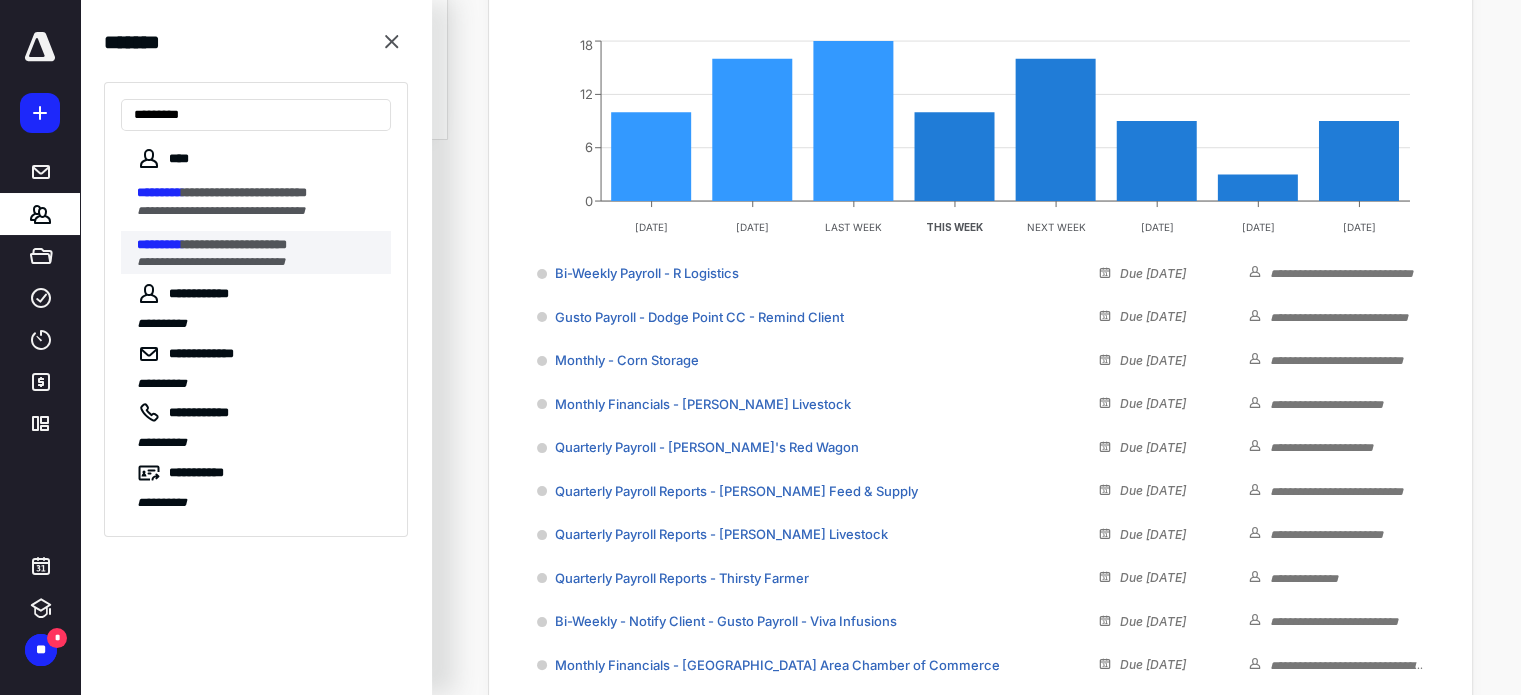 click on "**********" at bounding box center (234, 244) 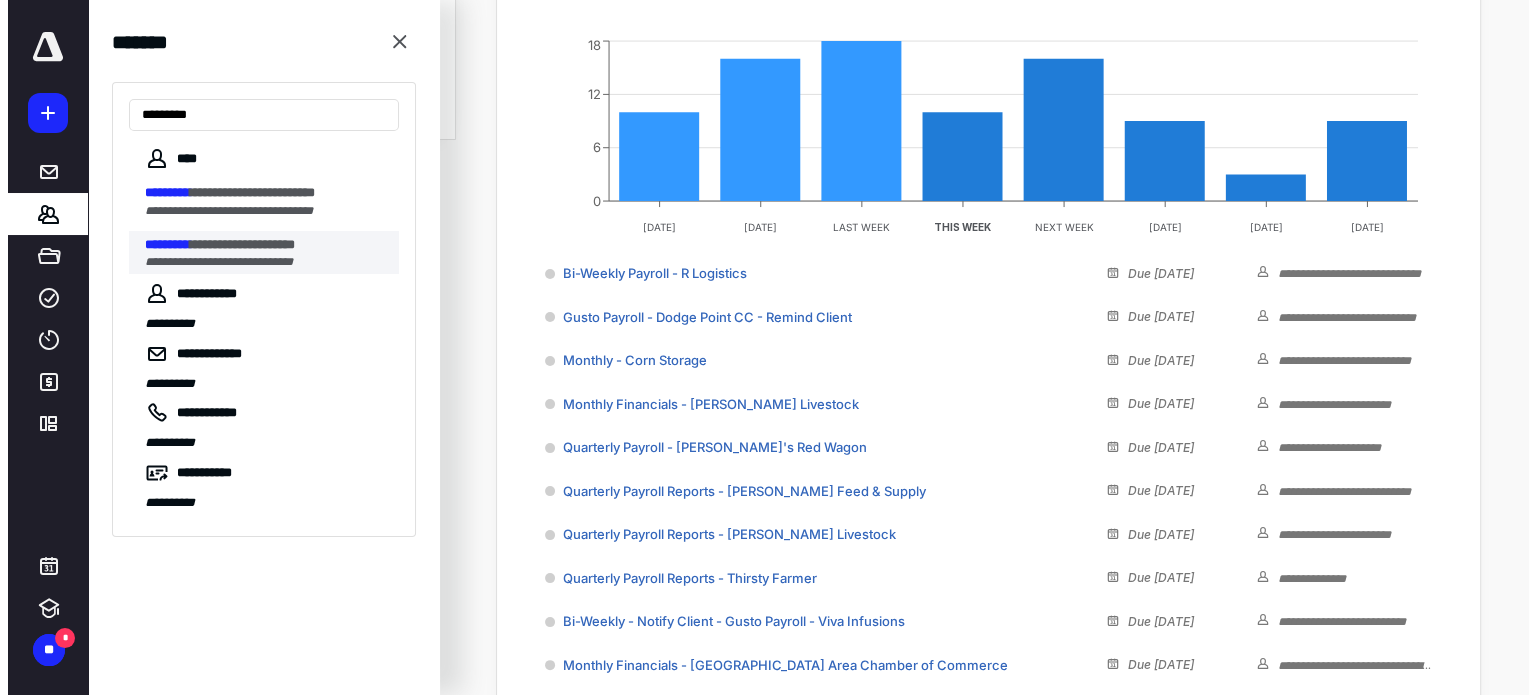 scroll, scrollTop: 0, scrollLeft: 0, axis: both 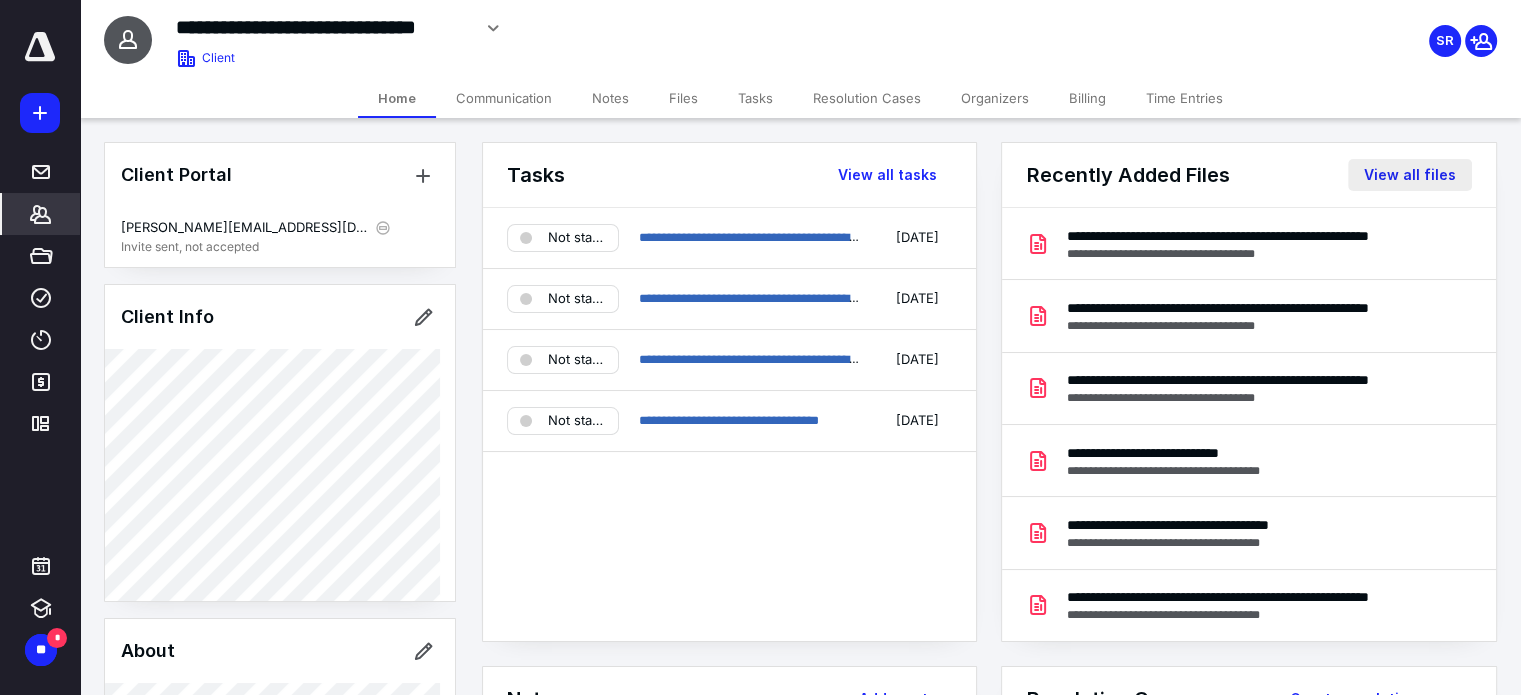 click on "View all files" at bounding box center [1410, 175] 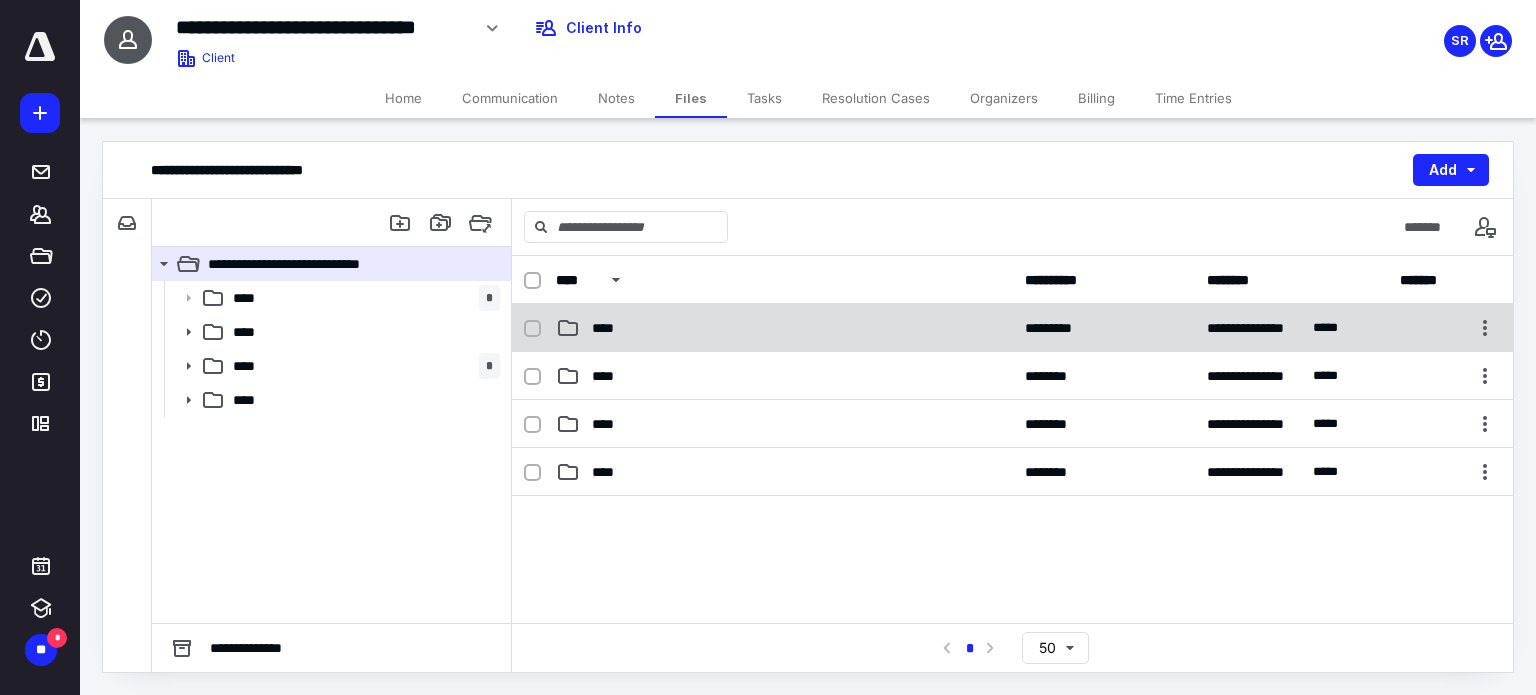 click on "****" at bounding box center [609, 328] 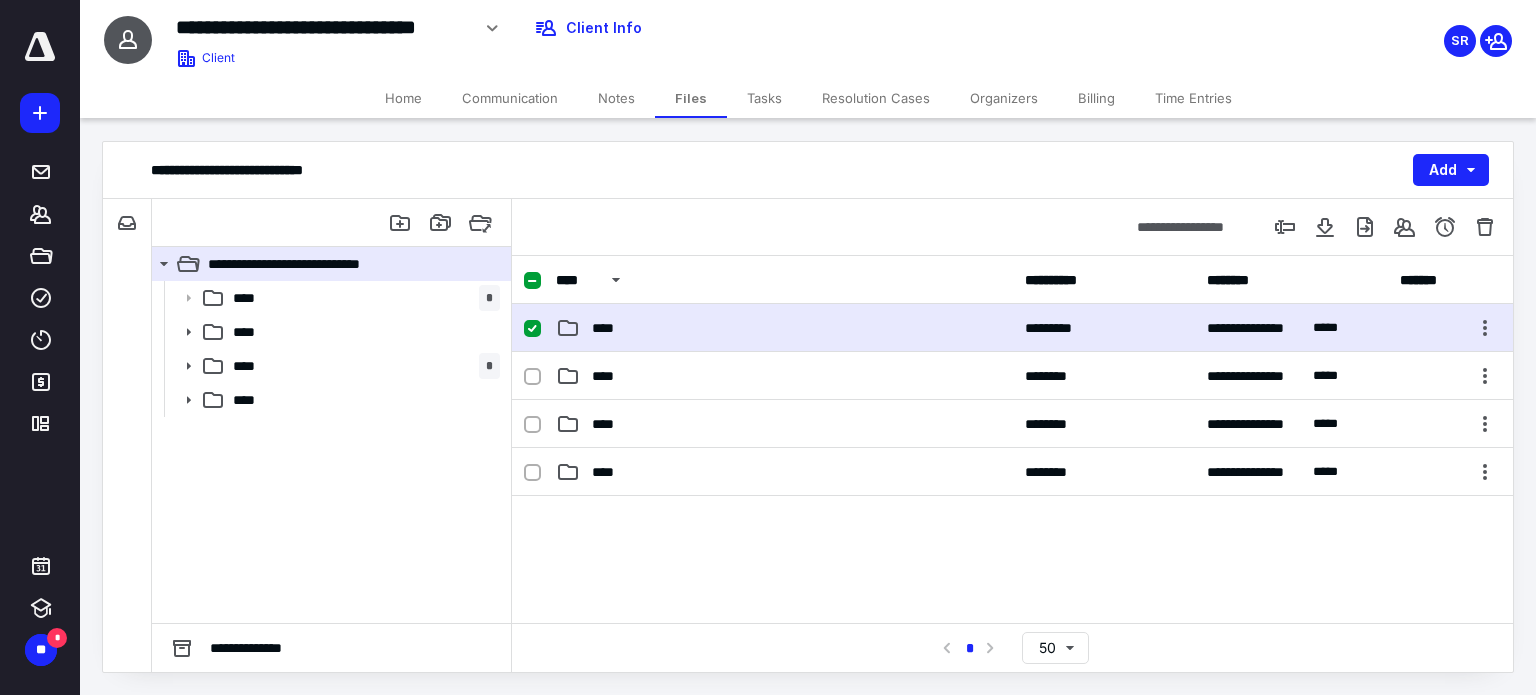 click on "****" at bounding box center (609, 328) 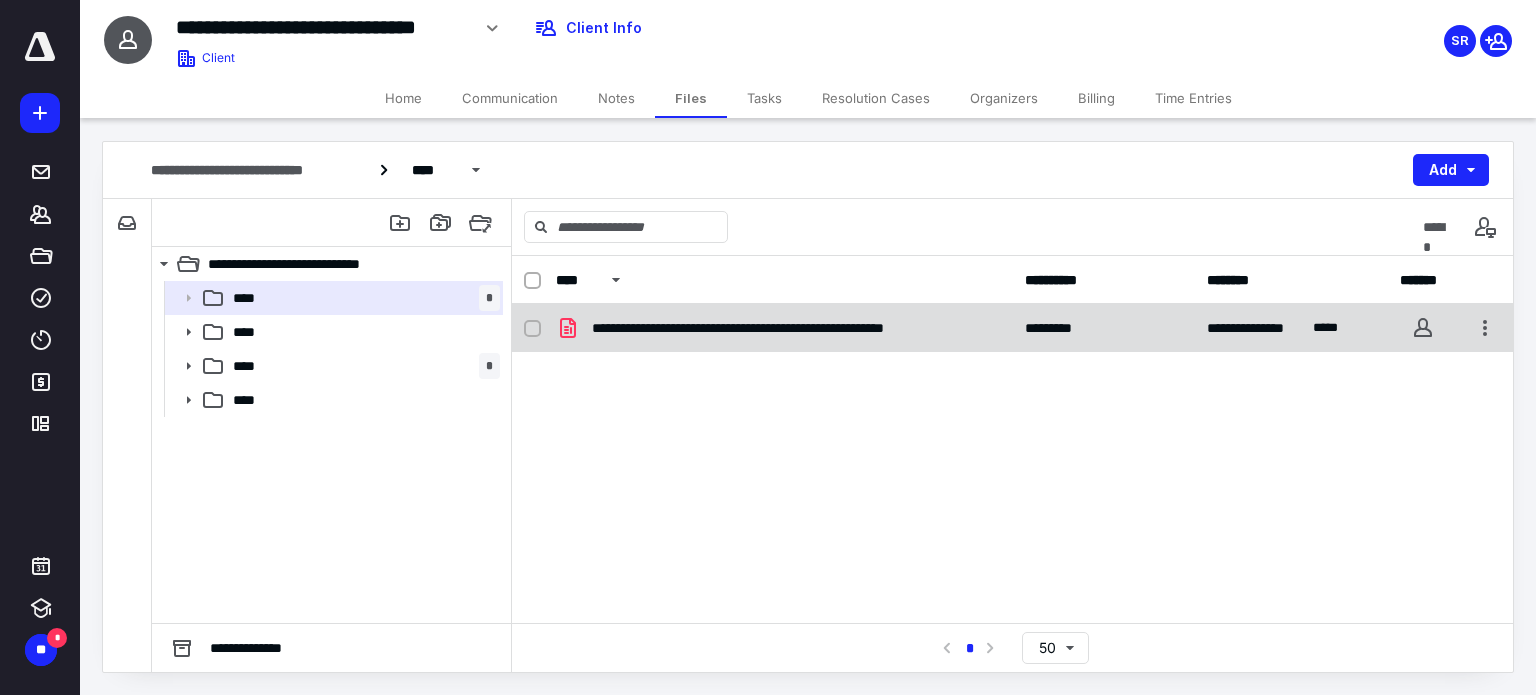 click on "**********" at bounding box center (1012, 328) 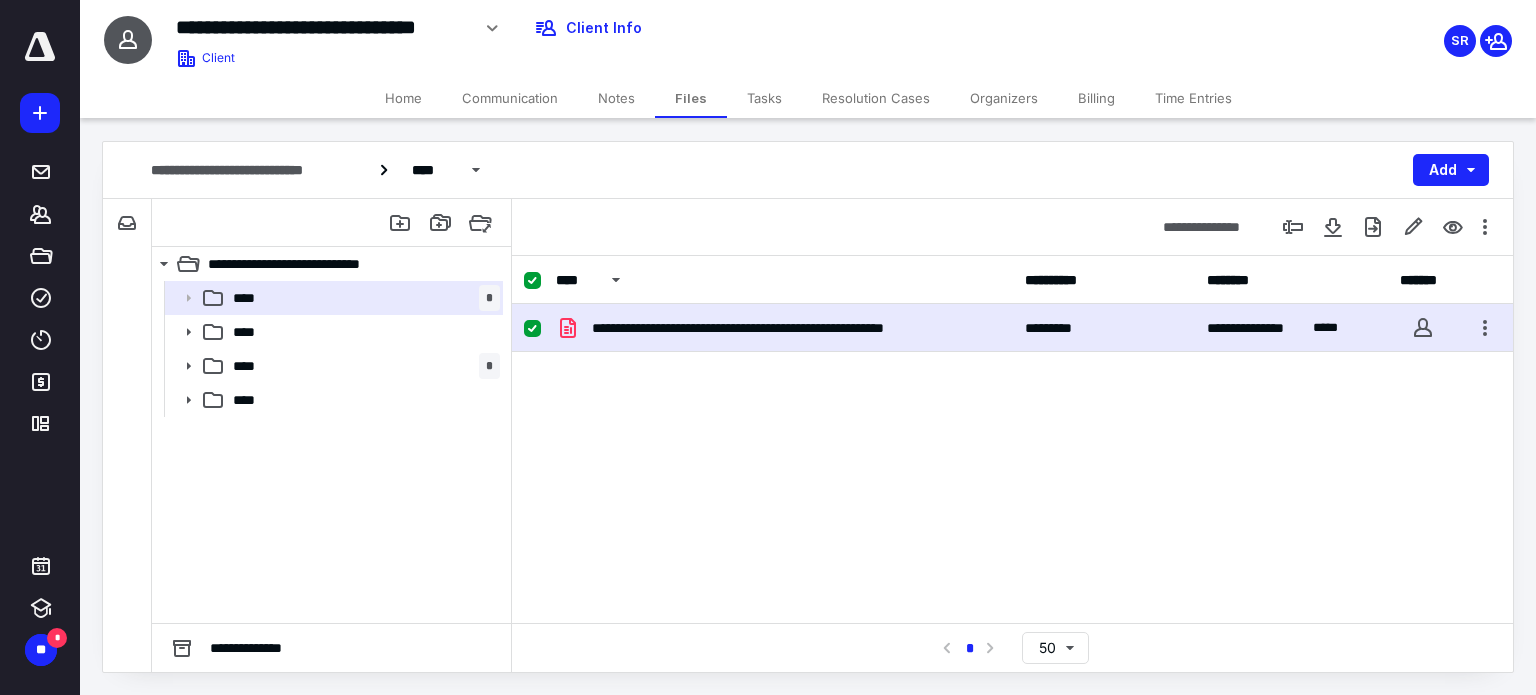 click on "**********" at bounding box center (1012, 328) 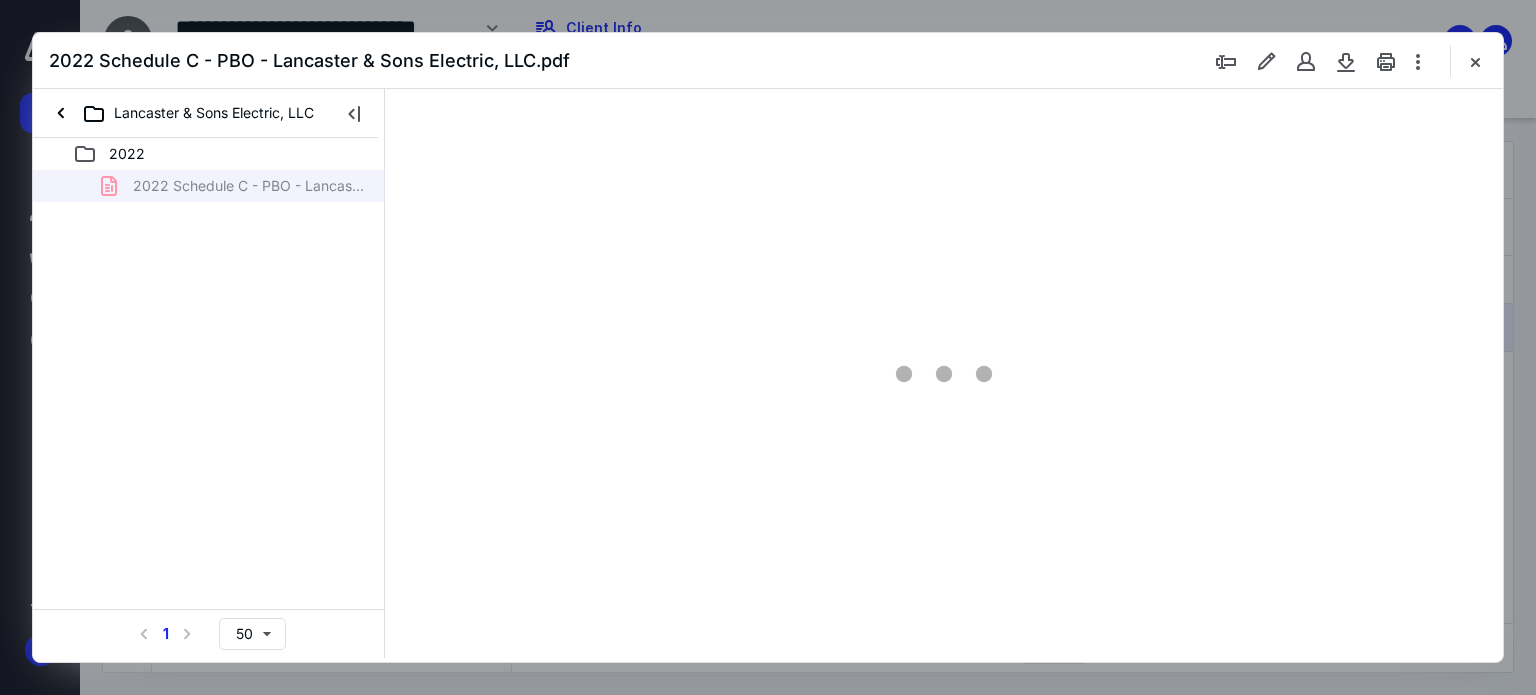 scroll, scrollTop: 0, scrollLeft: 0, axis: both 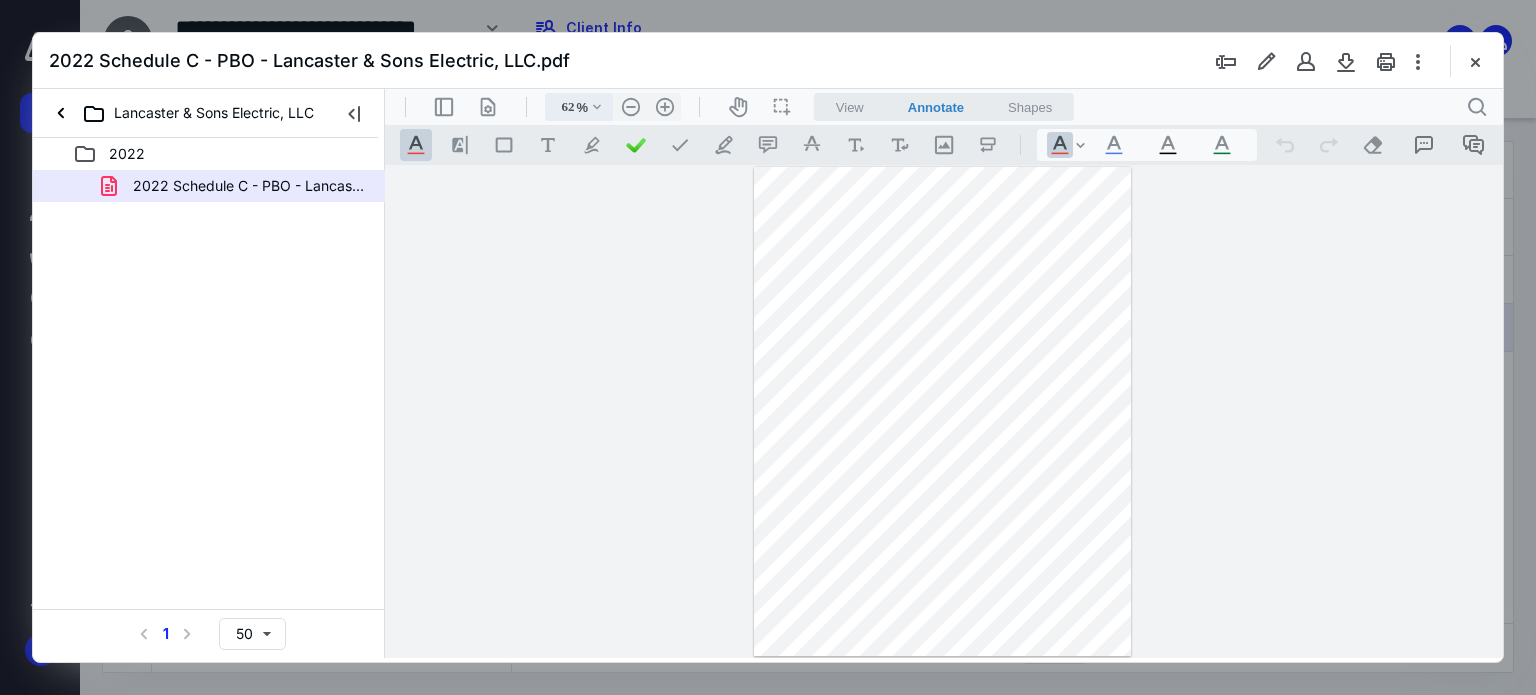 click on ".cls-1{fill:#abb0c4;} icon - chevron - down" at bounding box center (597, 107) 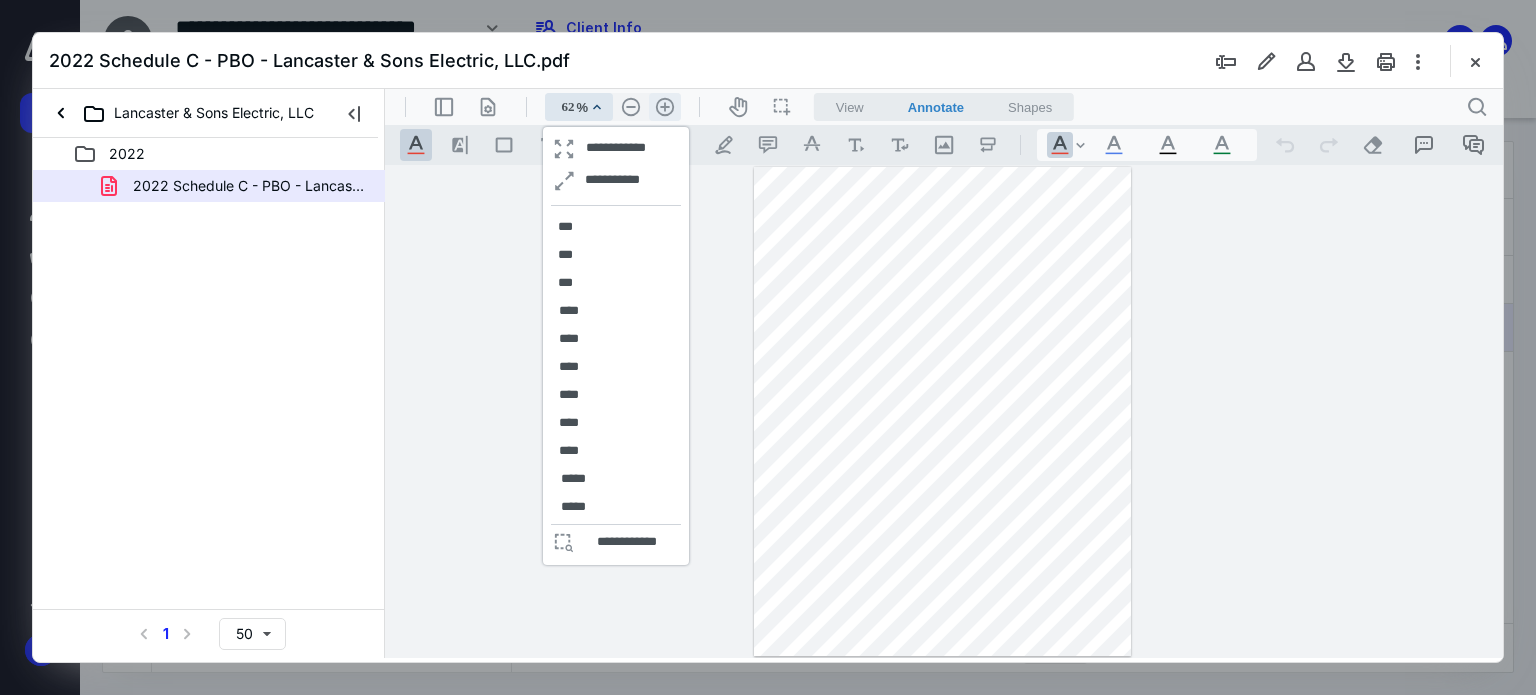 click on ".cls-1{fill:#abb0c4;} icon - header - zoom - in - line" at bounding box center (665, 107) 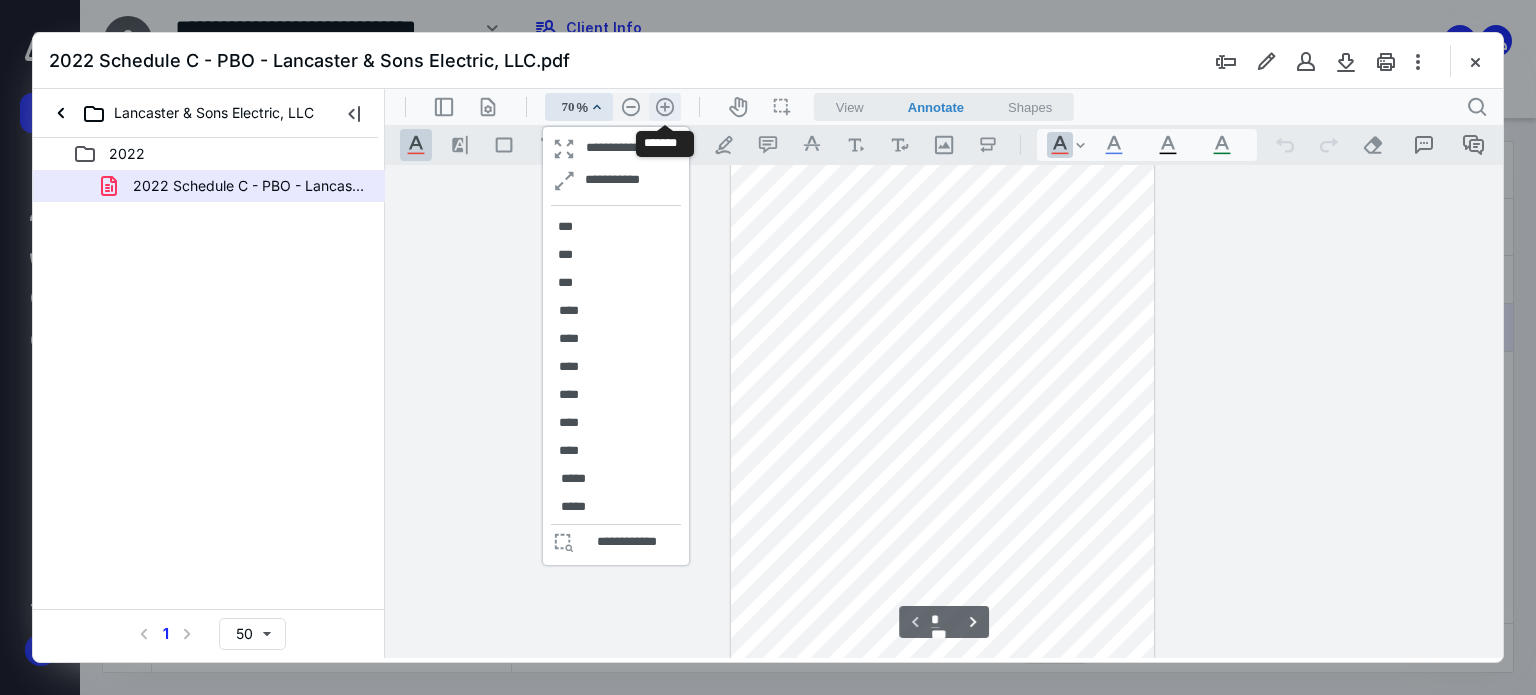 click on ".cls-1{fill:#abb0c4;} icon - header - zoom - in - line" at bounding box center [665, 107] 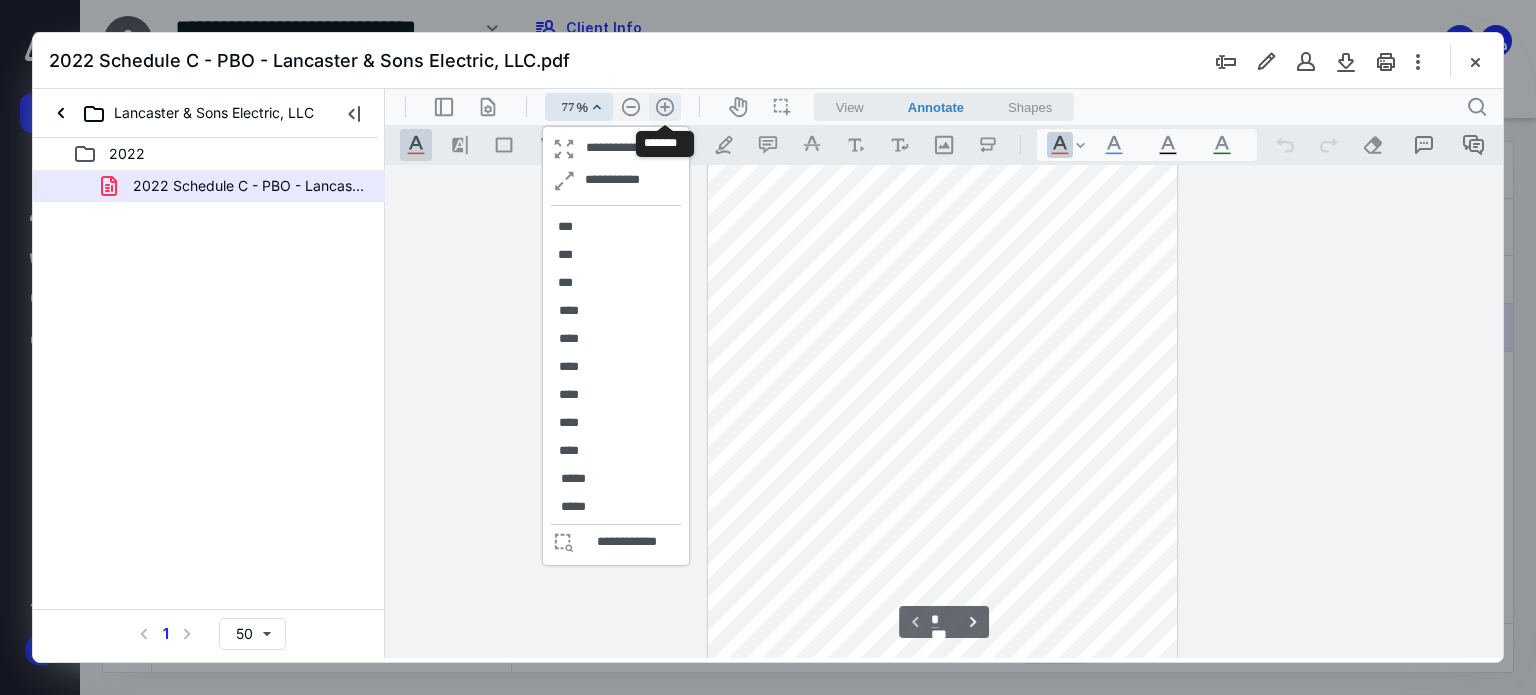 click on ".cls-1{fill:#abb0c4;} icon - header - zoom - in - line" at bounding box center (665, 107) 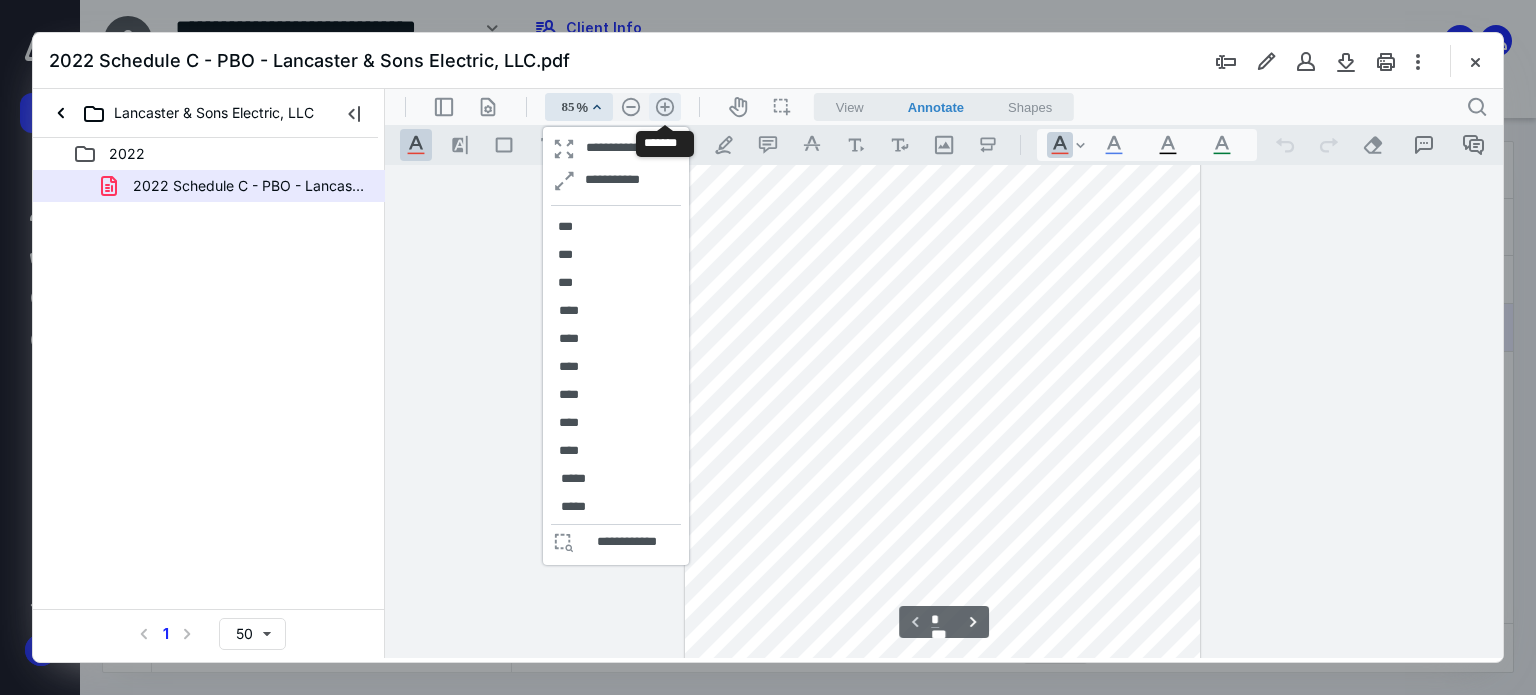 click on ".cls-1{fill:#abb0c4;} icon - header - zoom - in - line" at bounding box center (665, 107) 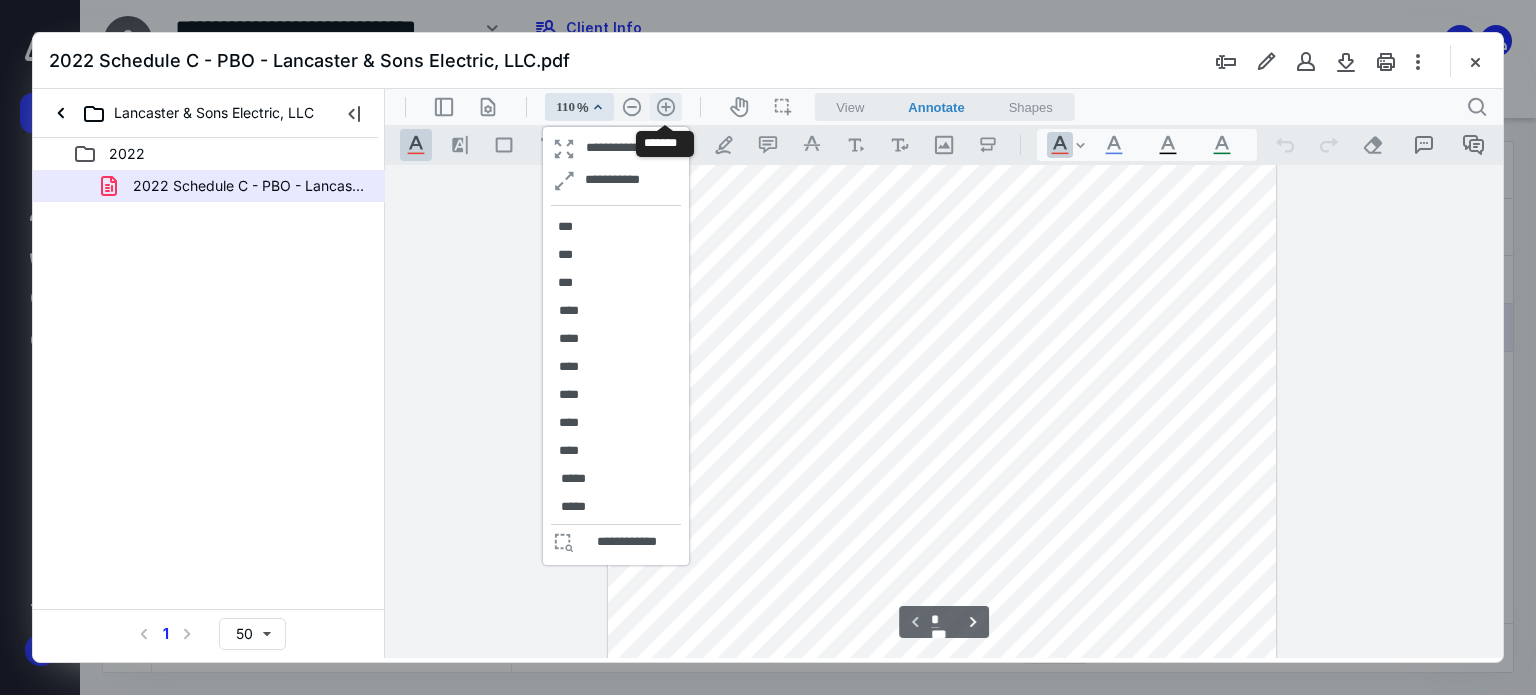 click on ".cls-1{fill:#abb0c4;} icon - header - zoom - in - line" at bounding box center [666, 107] 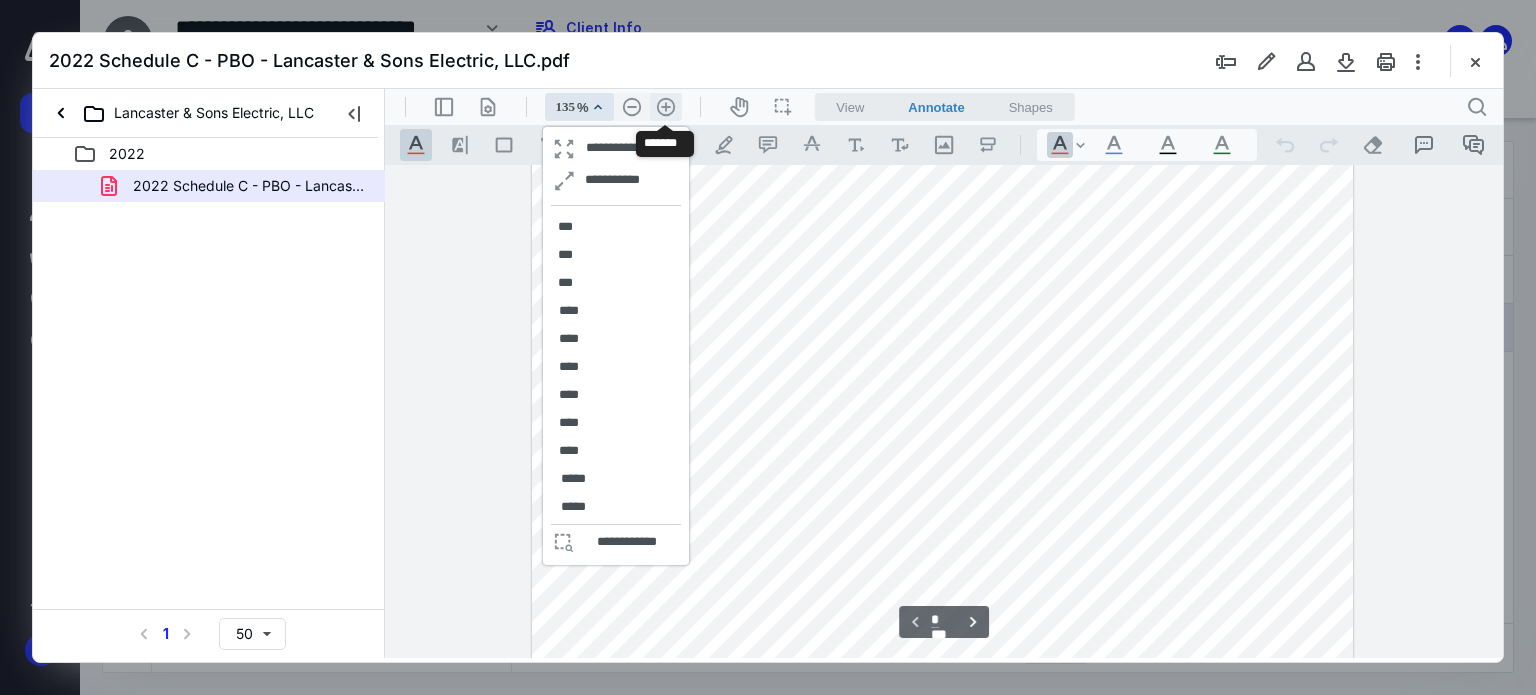 scroll, scrollTop: 246, scrollLeft: 0, axis: vertical 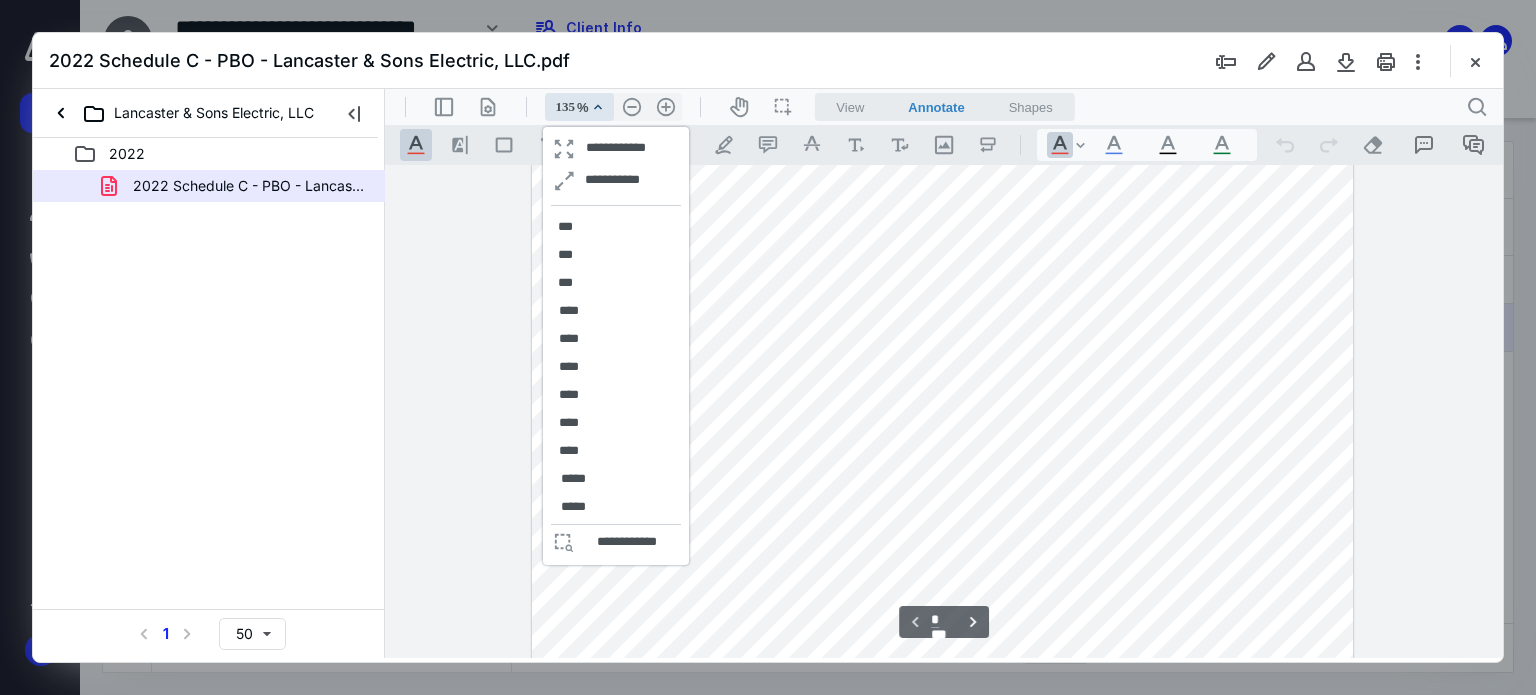 click at bounding box center (943, 455) 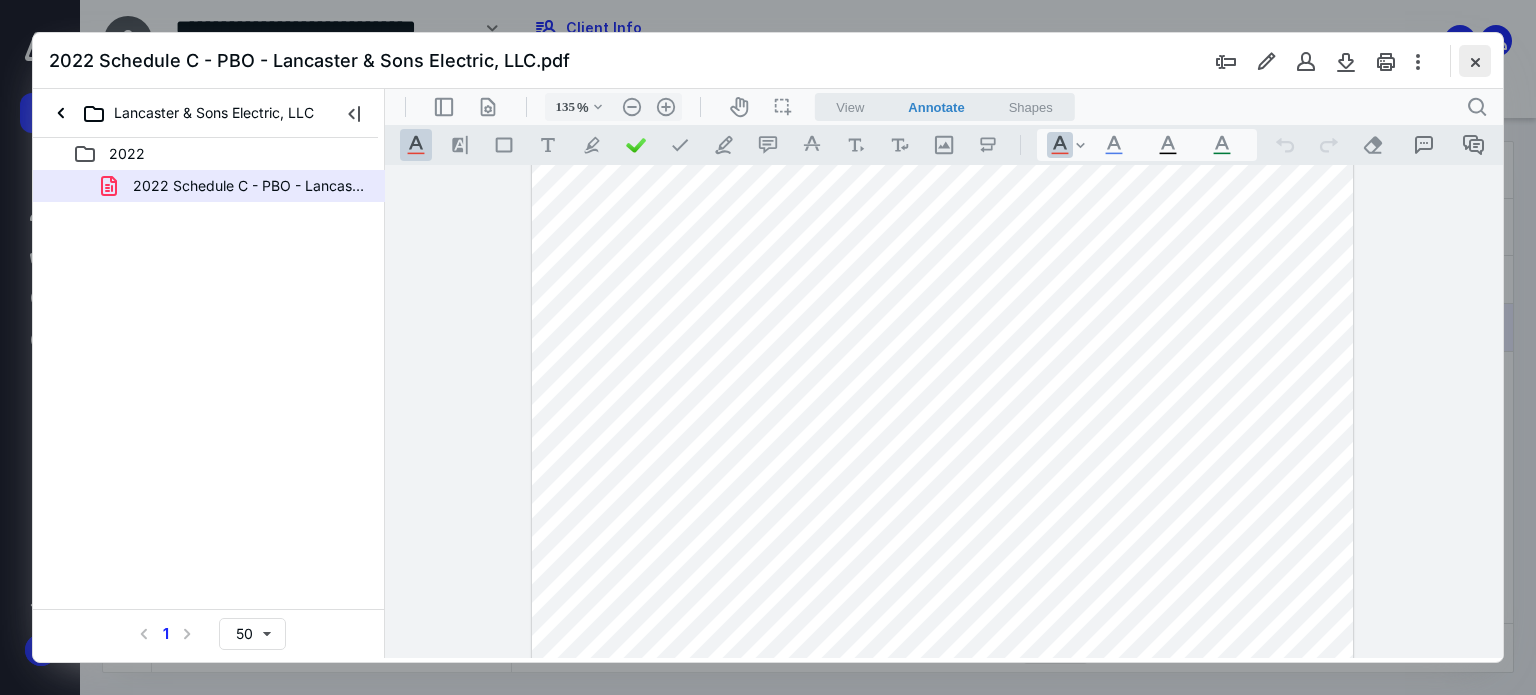 click at bounding box center (1475, 61) 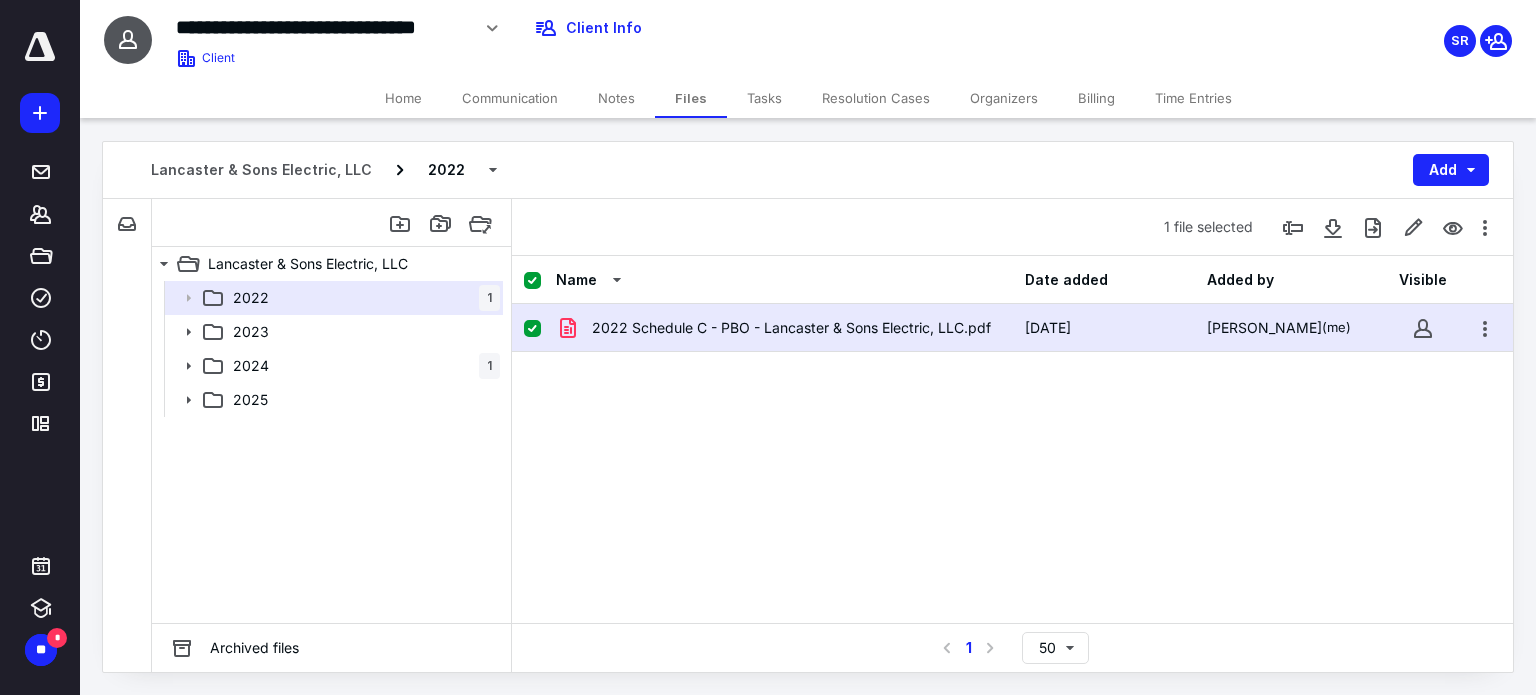 click on "2022 Schedule C - PBO - Lancaster & Sons Electric, LLC.pdf 2/19/2025 Sarah Van Riper  (me)" at bounding box center [1012, 328] 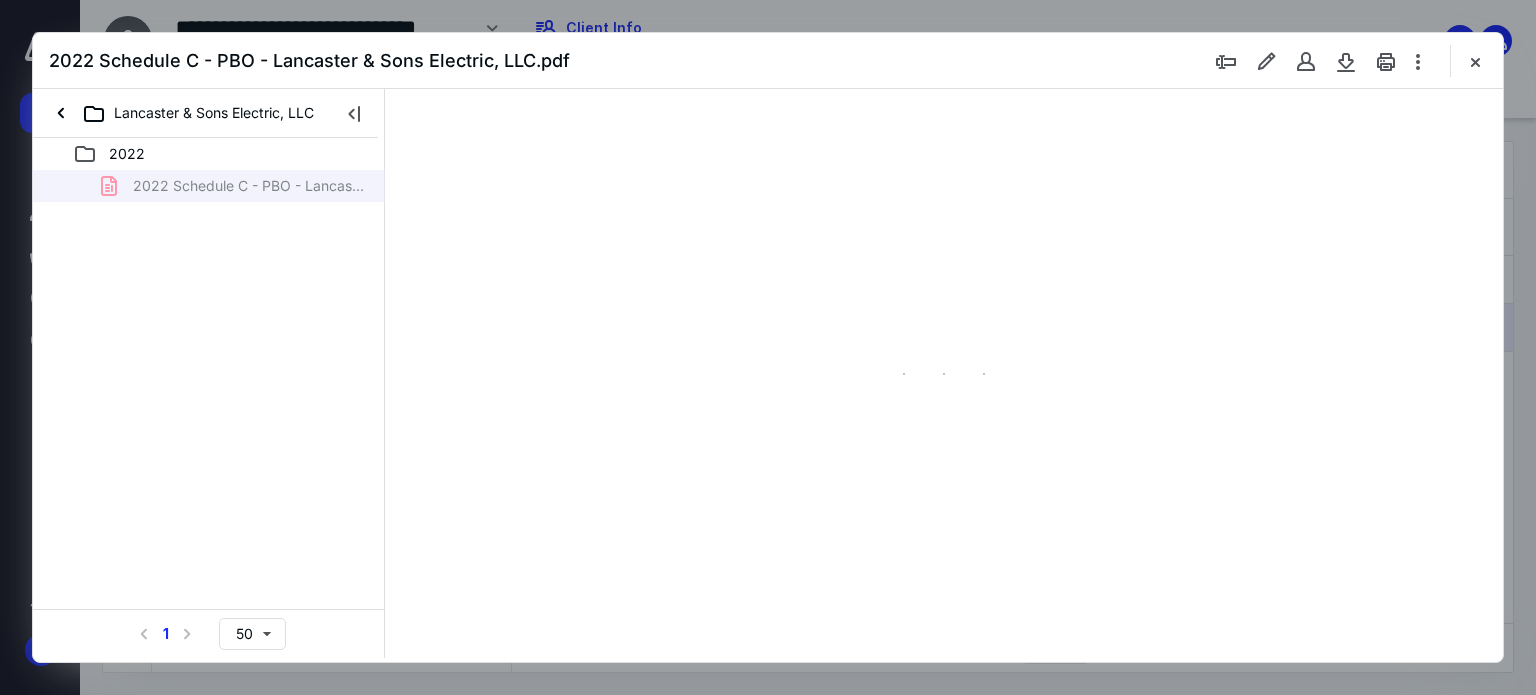 scroll, scrollTop: 0, scrollLeft: 0, axis: both 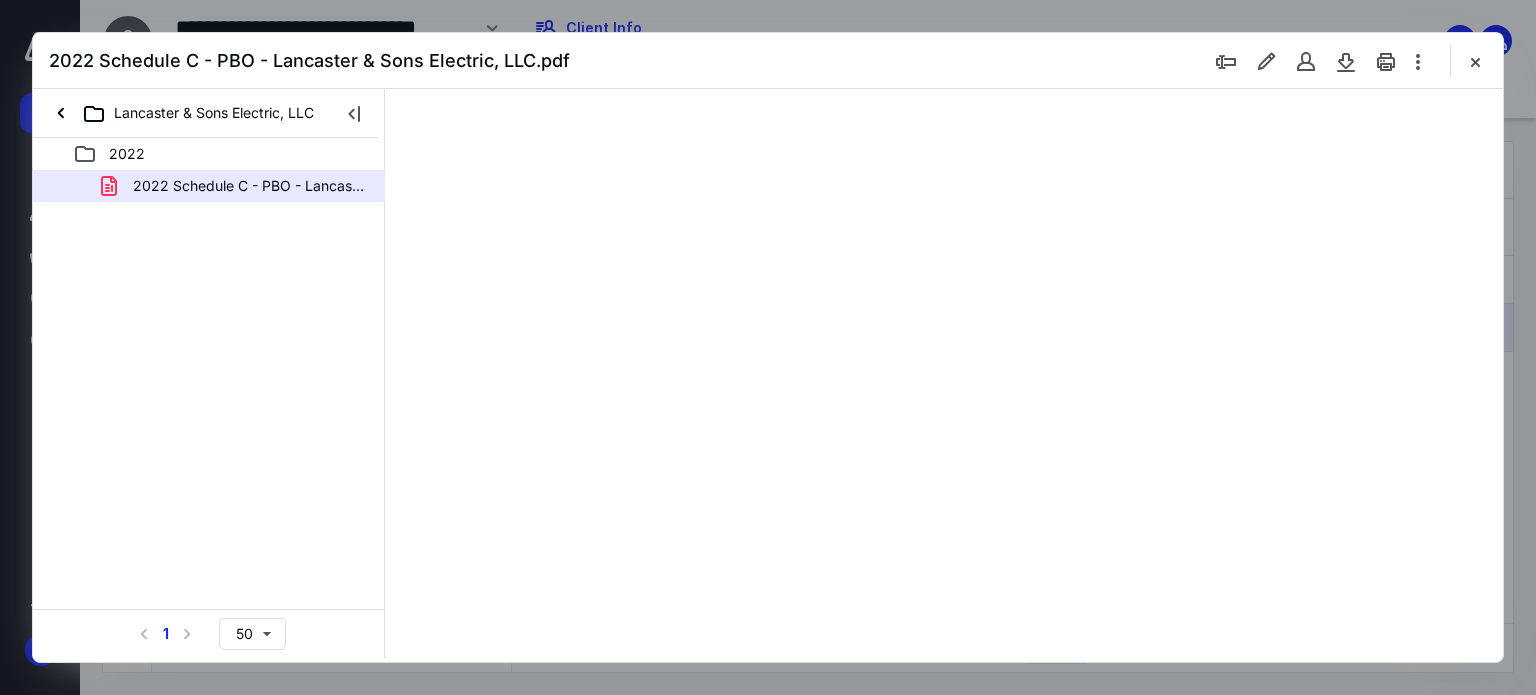 type on "62" 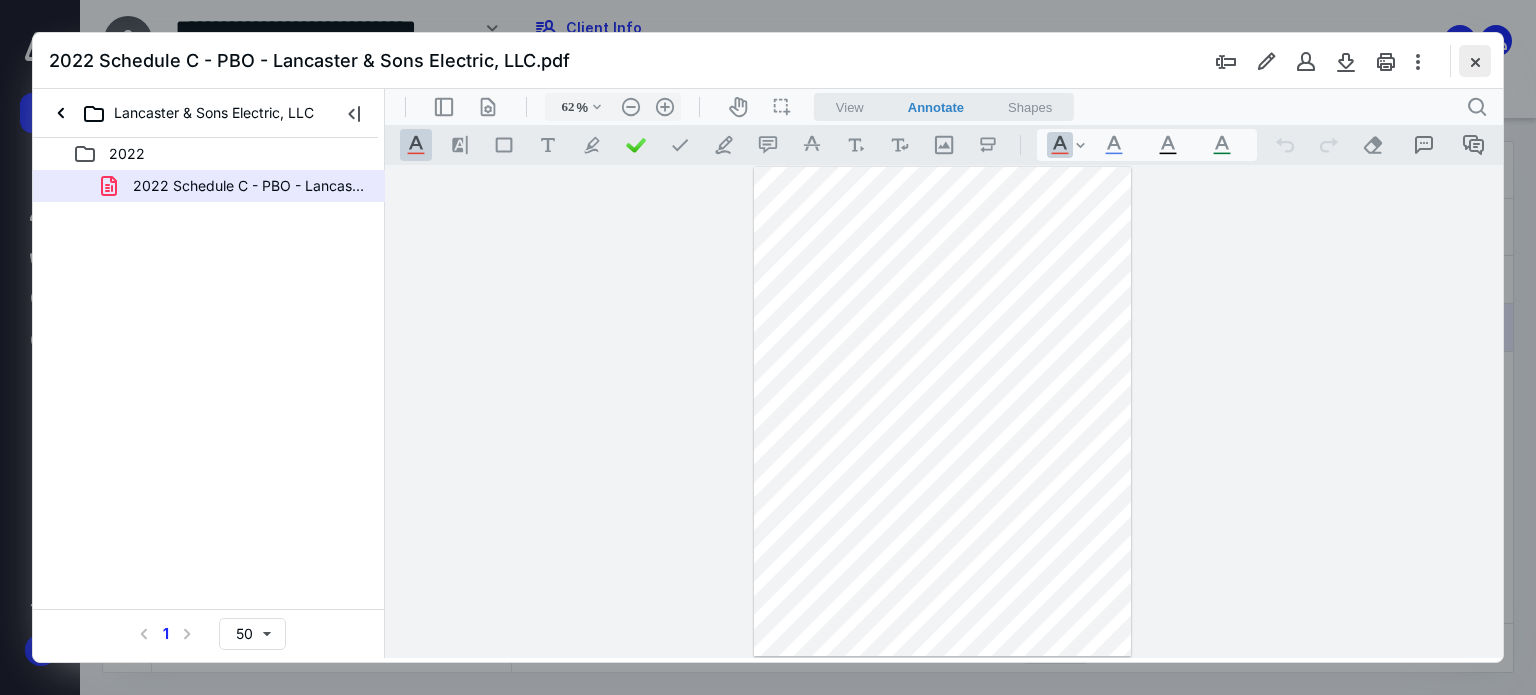 drag, startPoint x: 1484, startPoint y: 63, endPoint x: 932, endPoint y: 3, distance: 555.2513 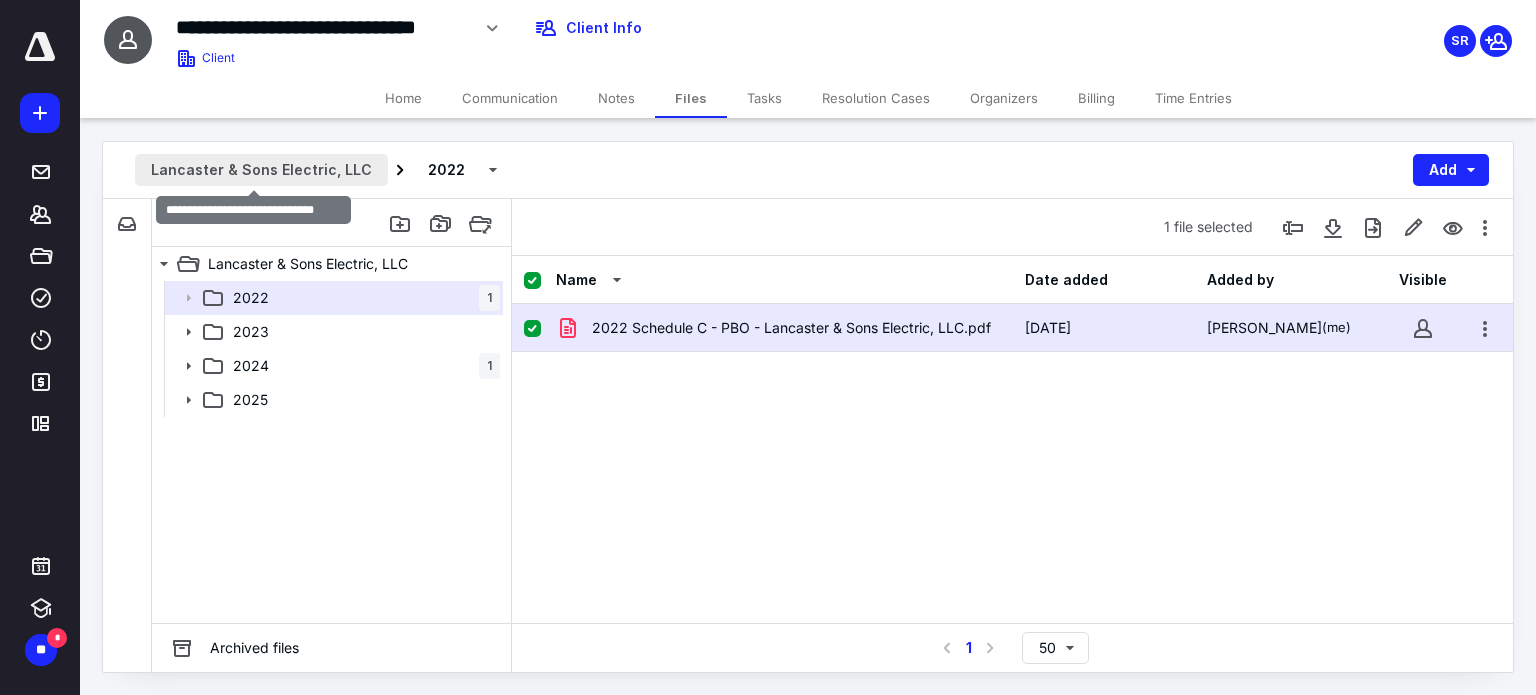click on "Lancaster & Sons Electric, LLC" at bounding box center [261, 170] 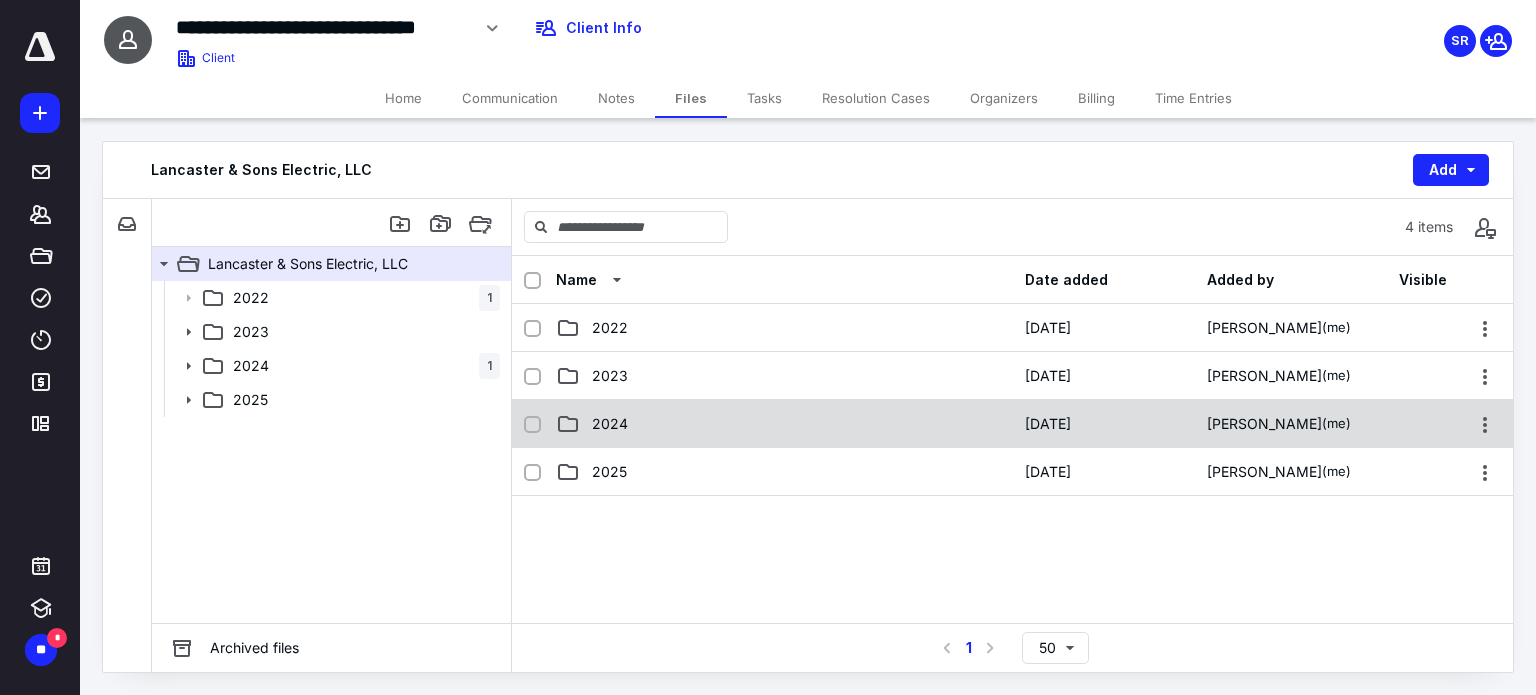 click on "2024" at bounding box center [610, 424] 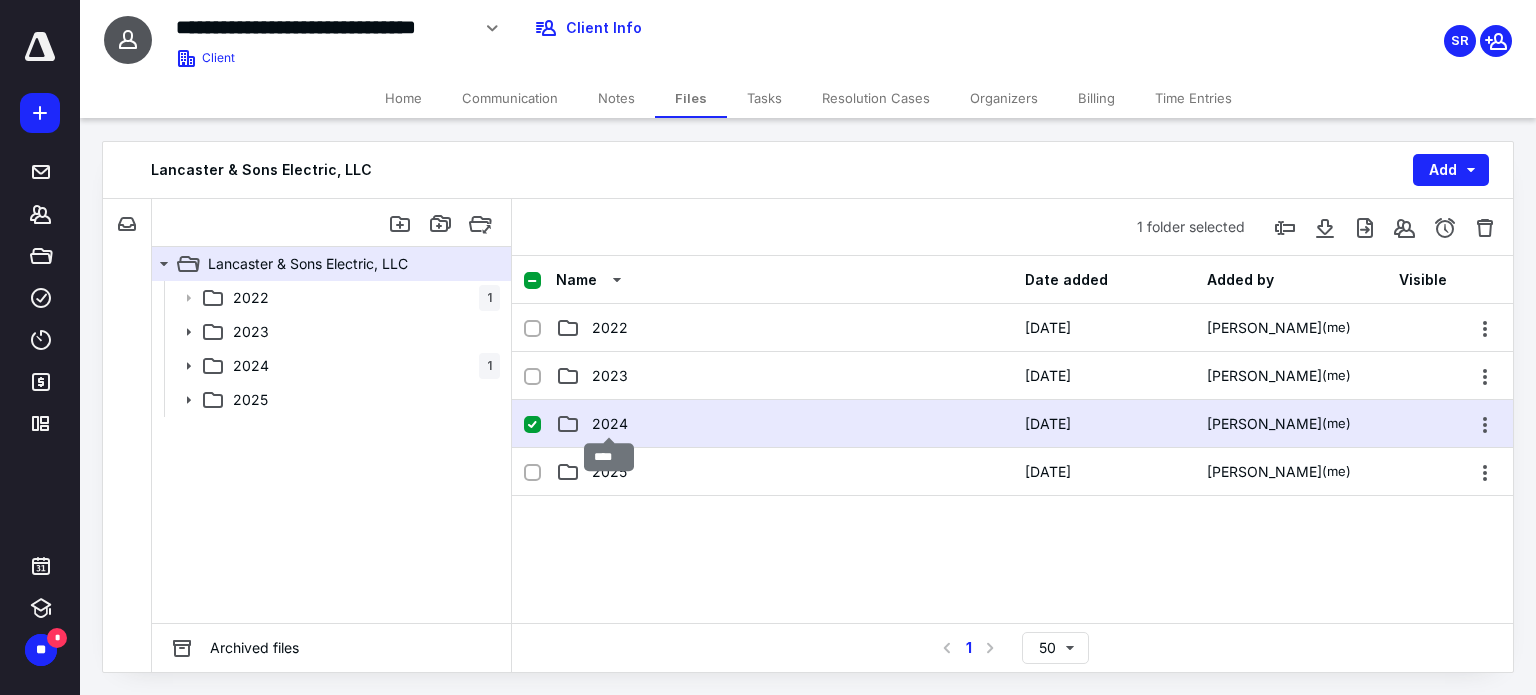 click on "2024" at bounding box center [610, 424] 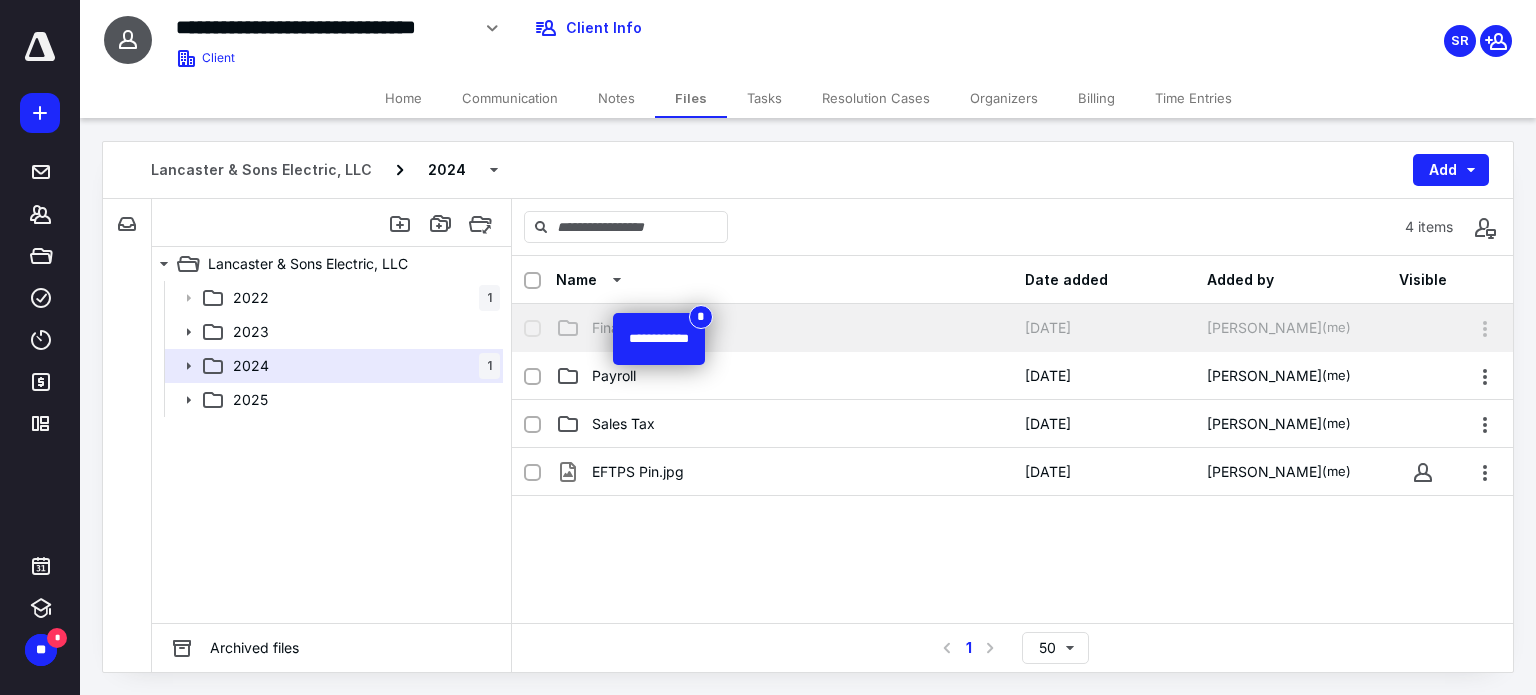 click on "Financials" at bounding box center [784, 328] 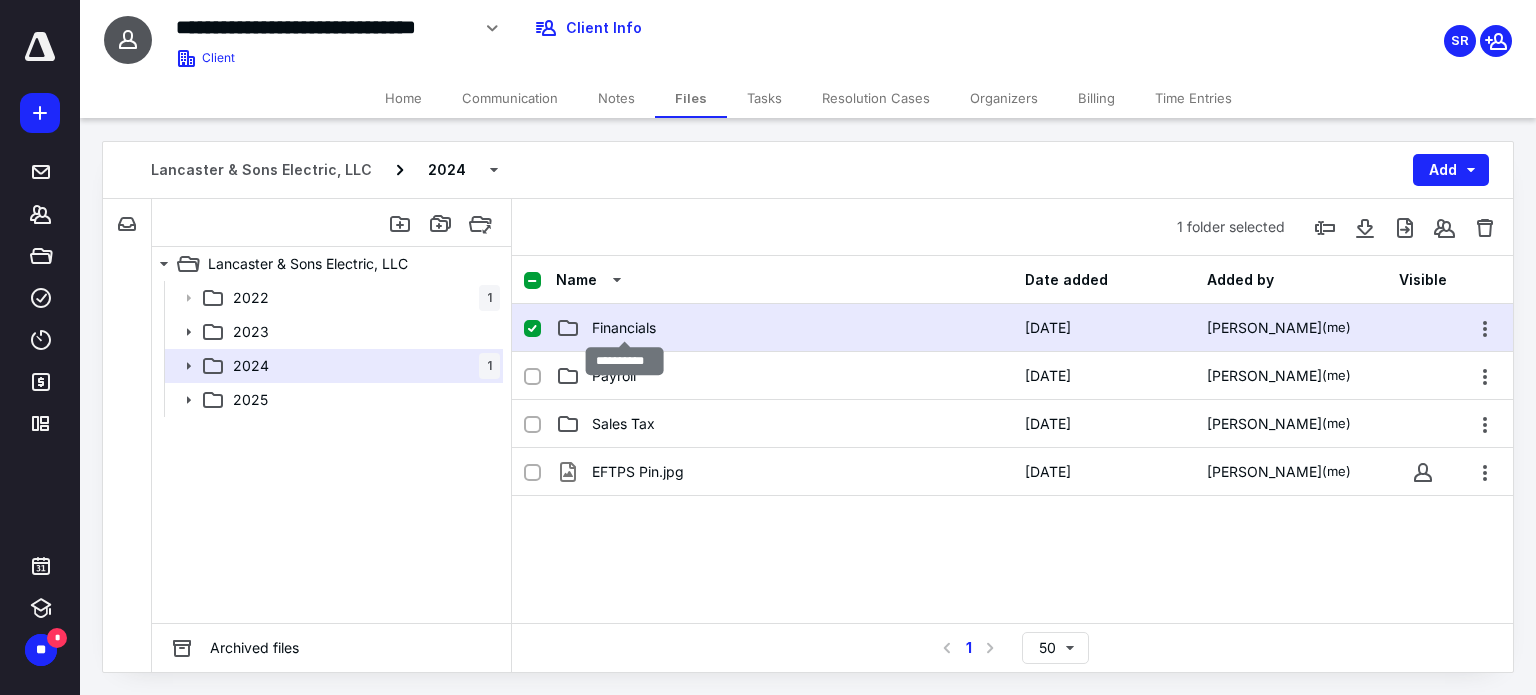 click on "Financials" at bounding box center (624, 328) 